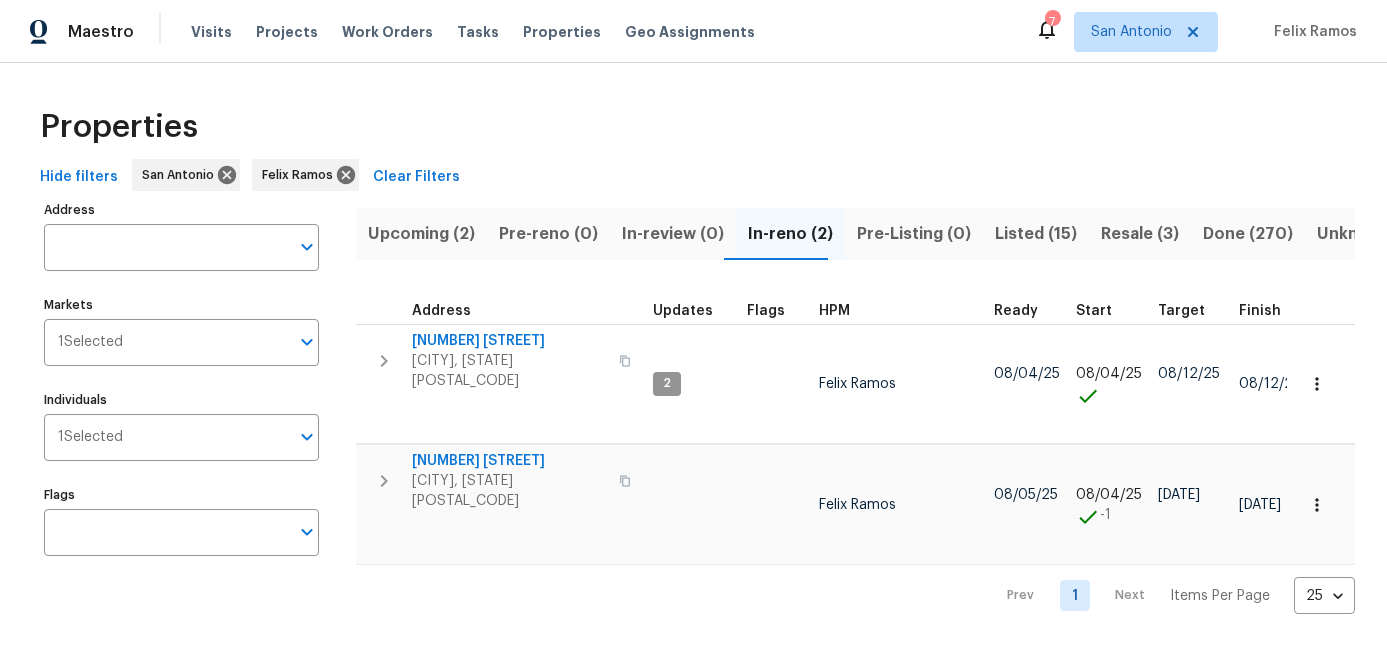 scroll, scrollTop: 0, scrollLeft: 0, axis: both 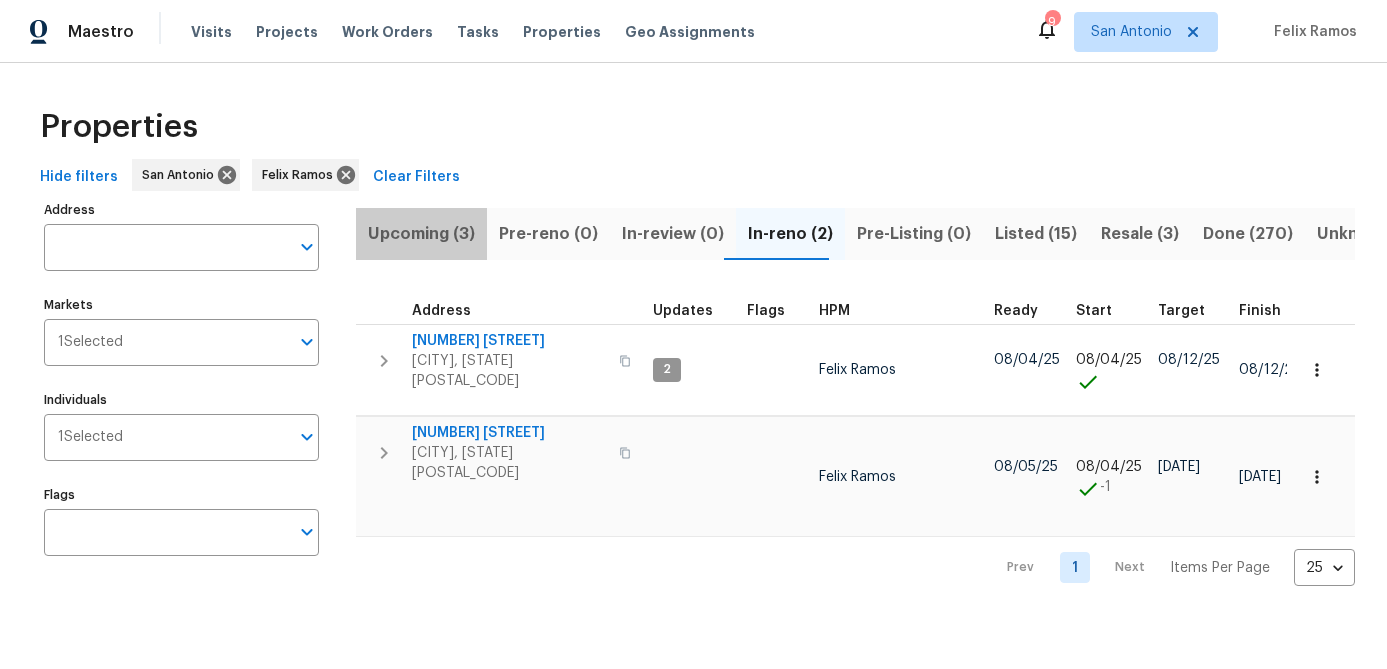 click on "Upcoming (3)" at bounding box center (421, 234) 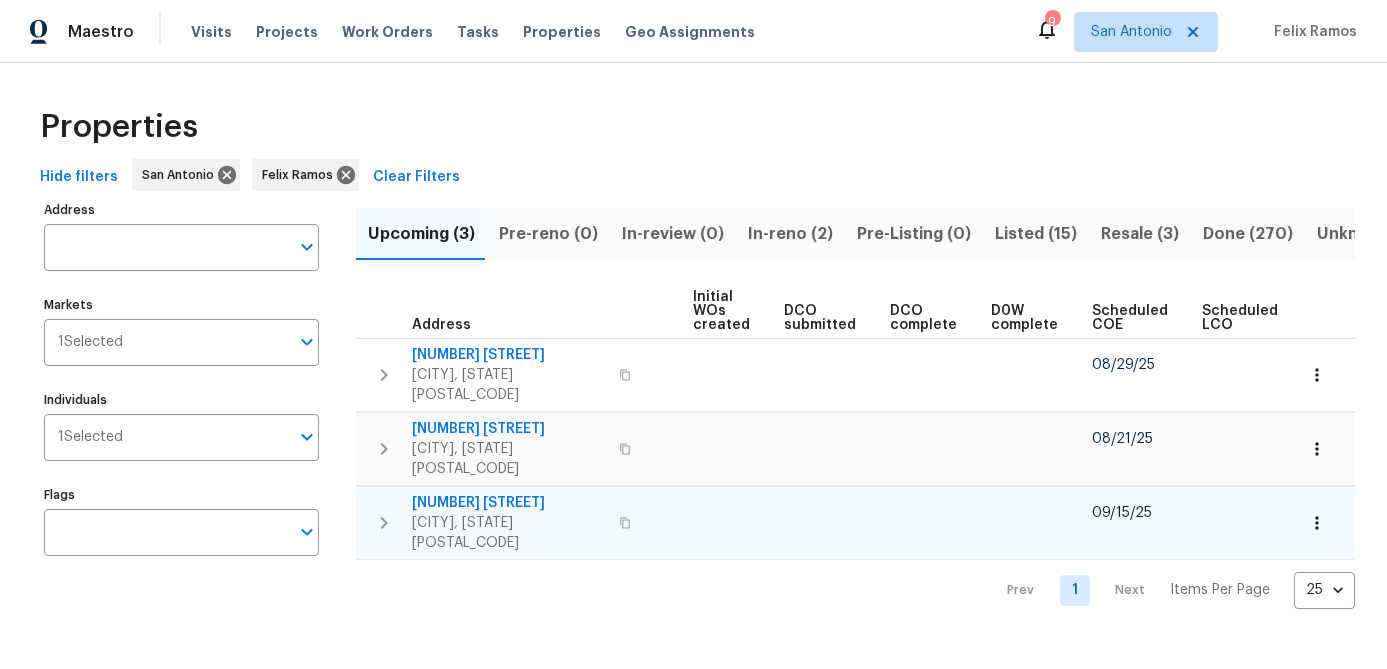 scroll, scrollTop: 0, scrollLeft: 273, axis: horizontal 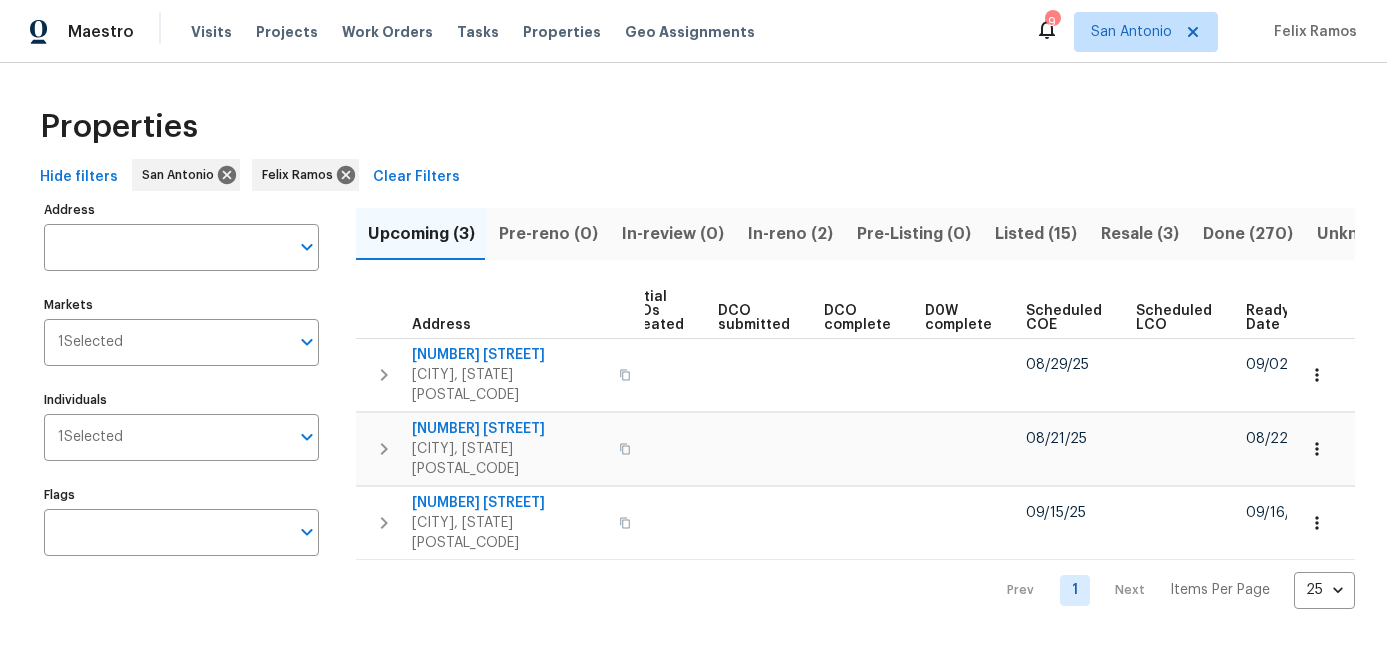 click on "Scheduled COE" at bounding box center (1064, 318) 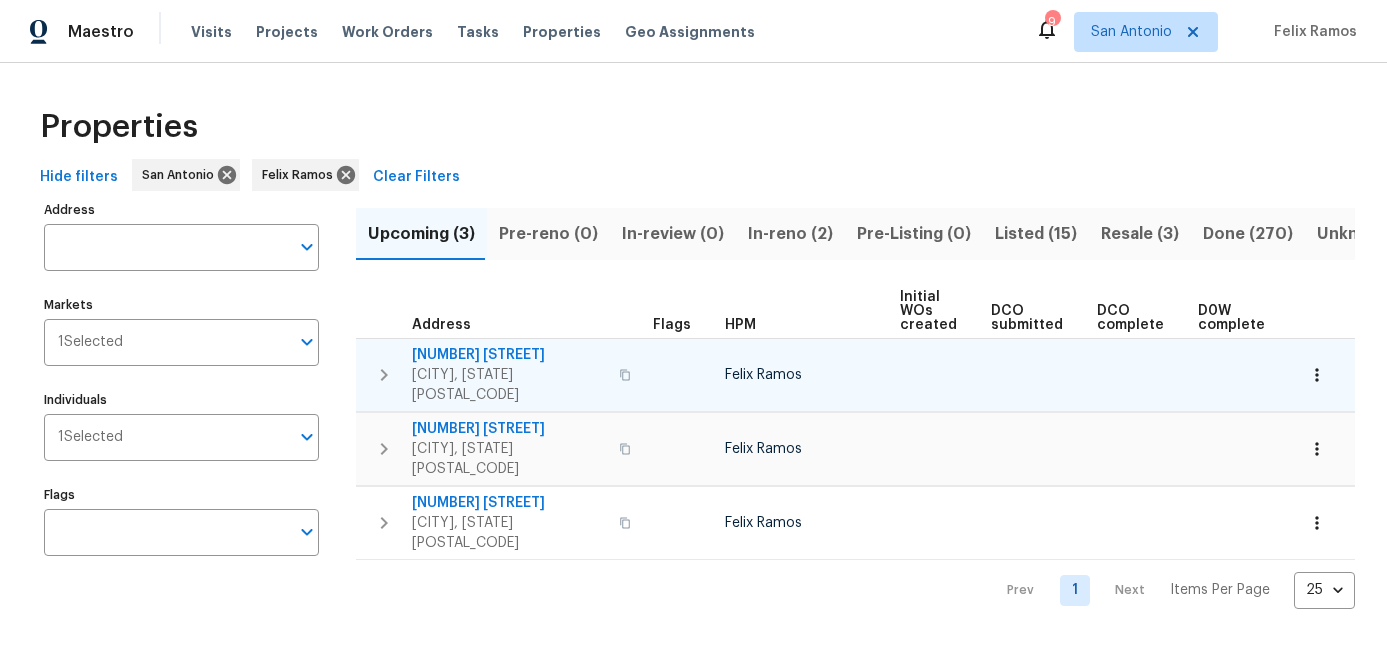 click on "Pleasanton, TX 78064" at bounding box center (509, 385) 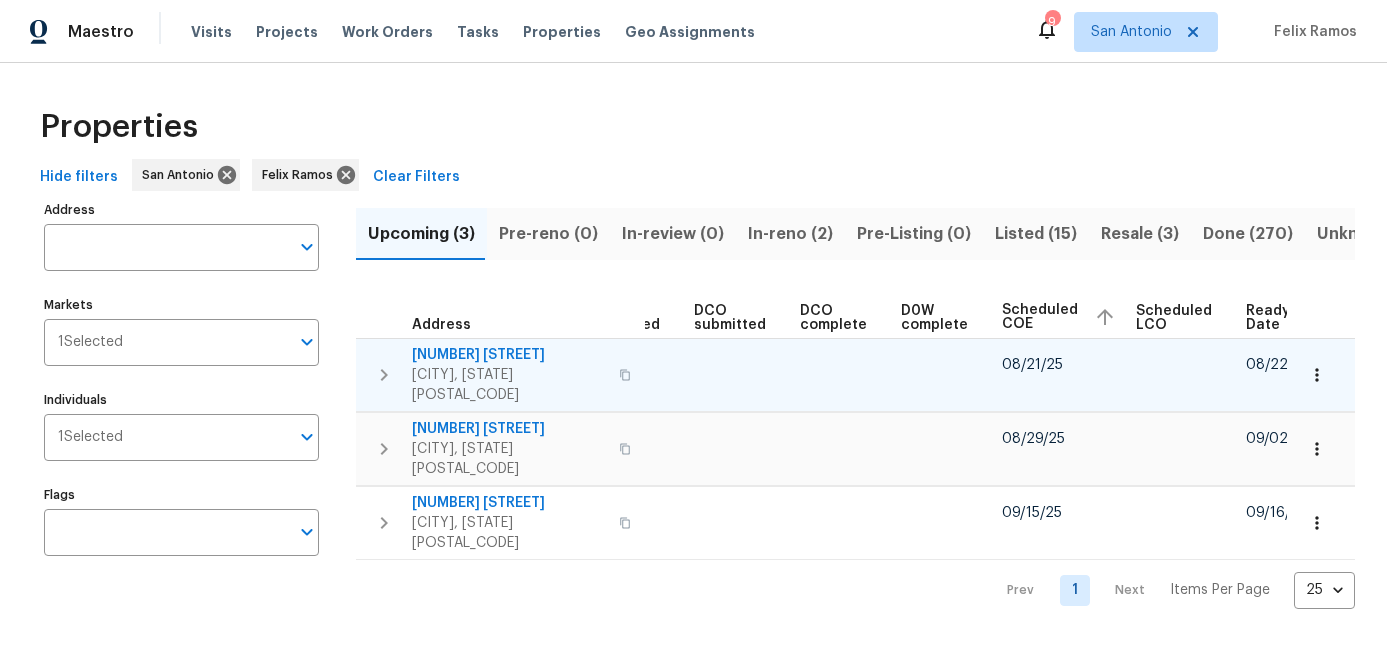 click 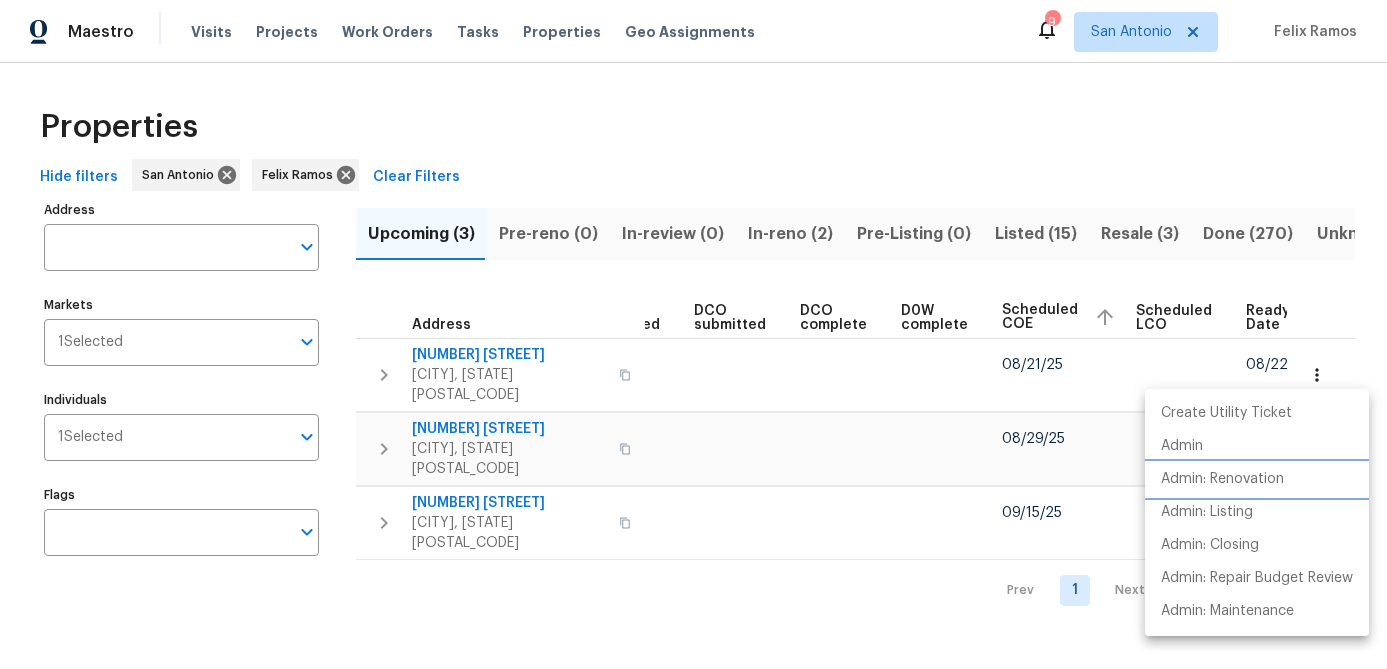 click on "Admin: Renovation" at bounding box center [1222, 479] 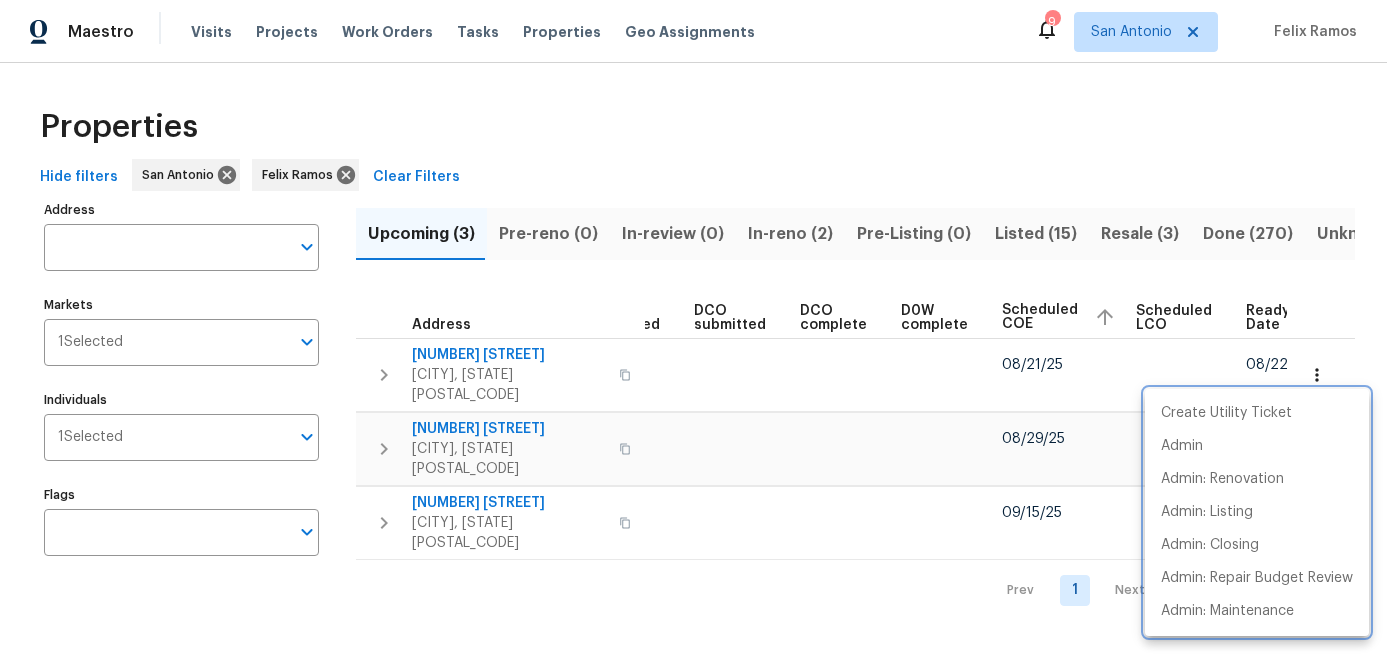 click at bounding box center (693, 334) 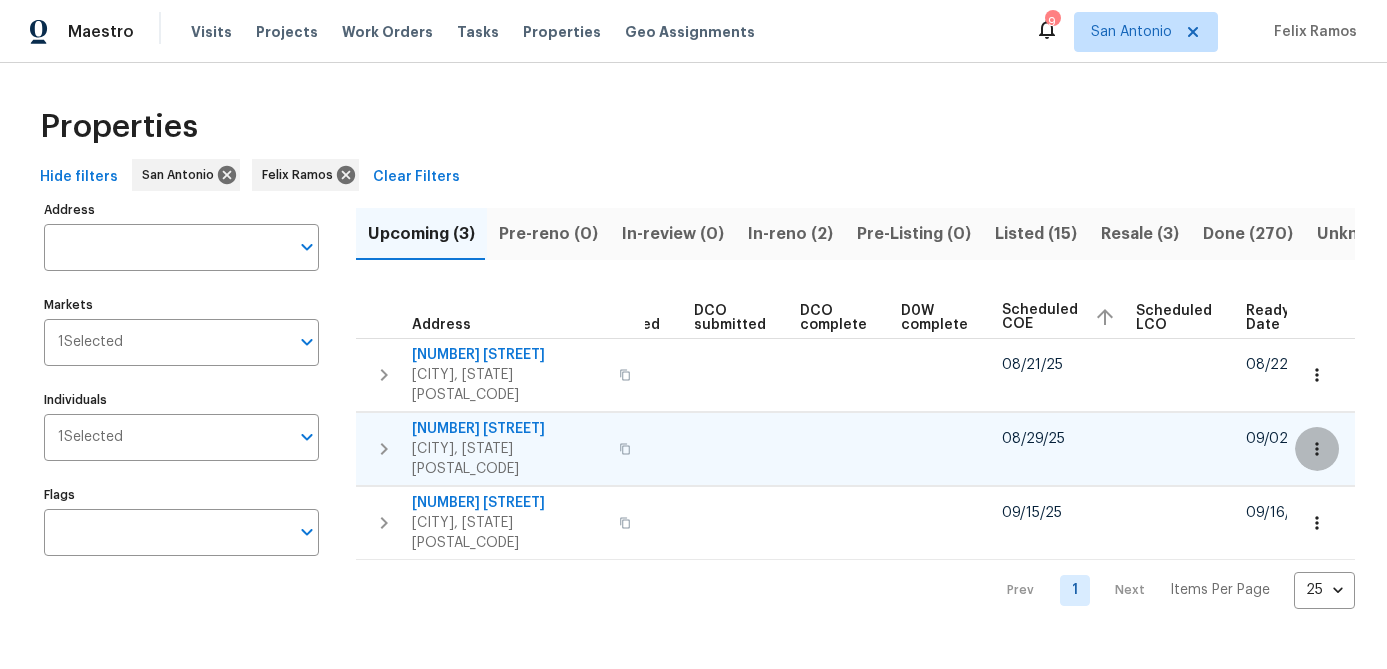 click 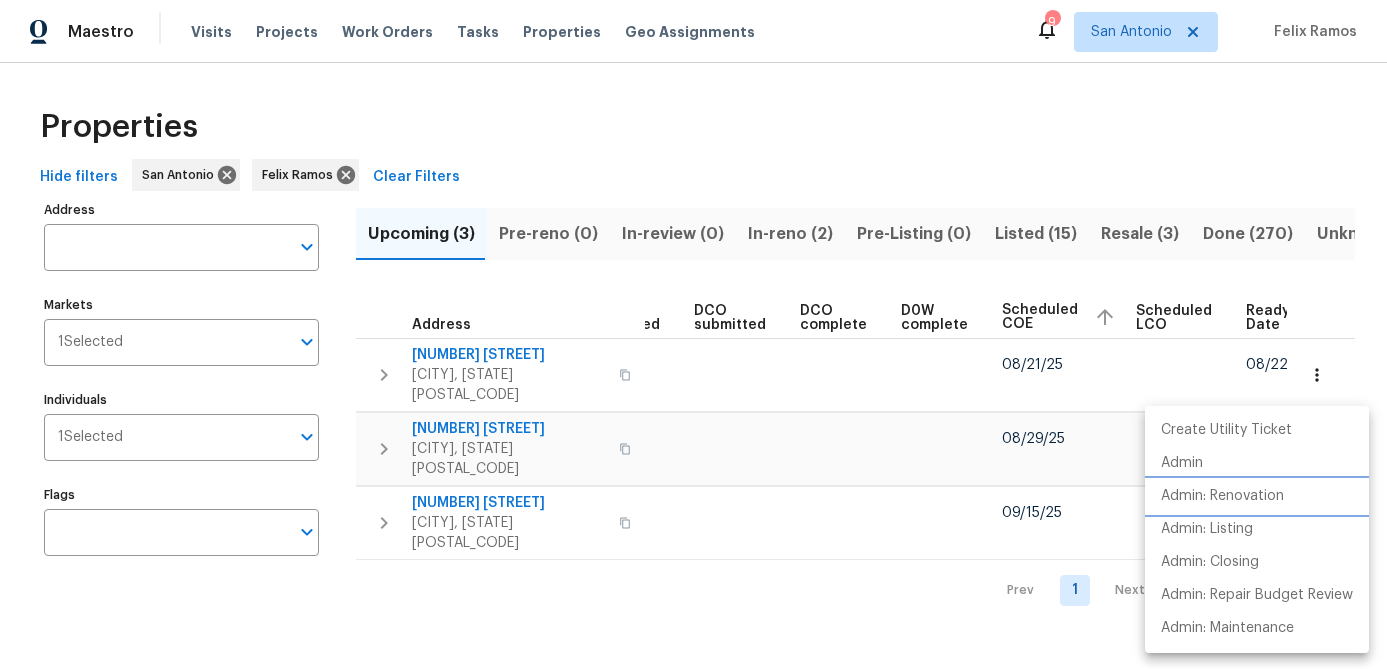 click on "Admin: Renovation" at bounding box center (1222, 496) 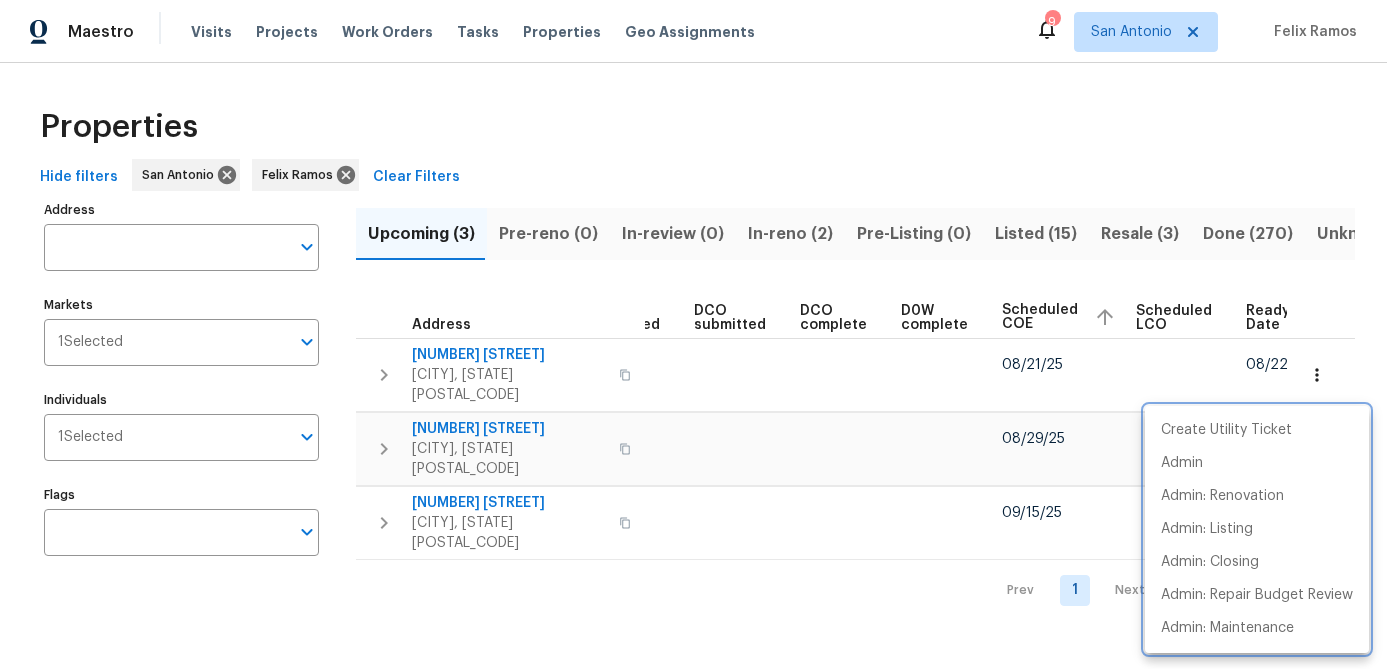 click at bounding box center (693, 334) 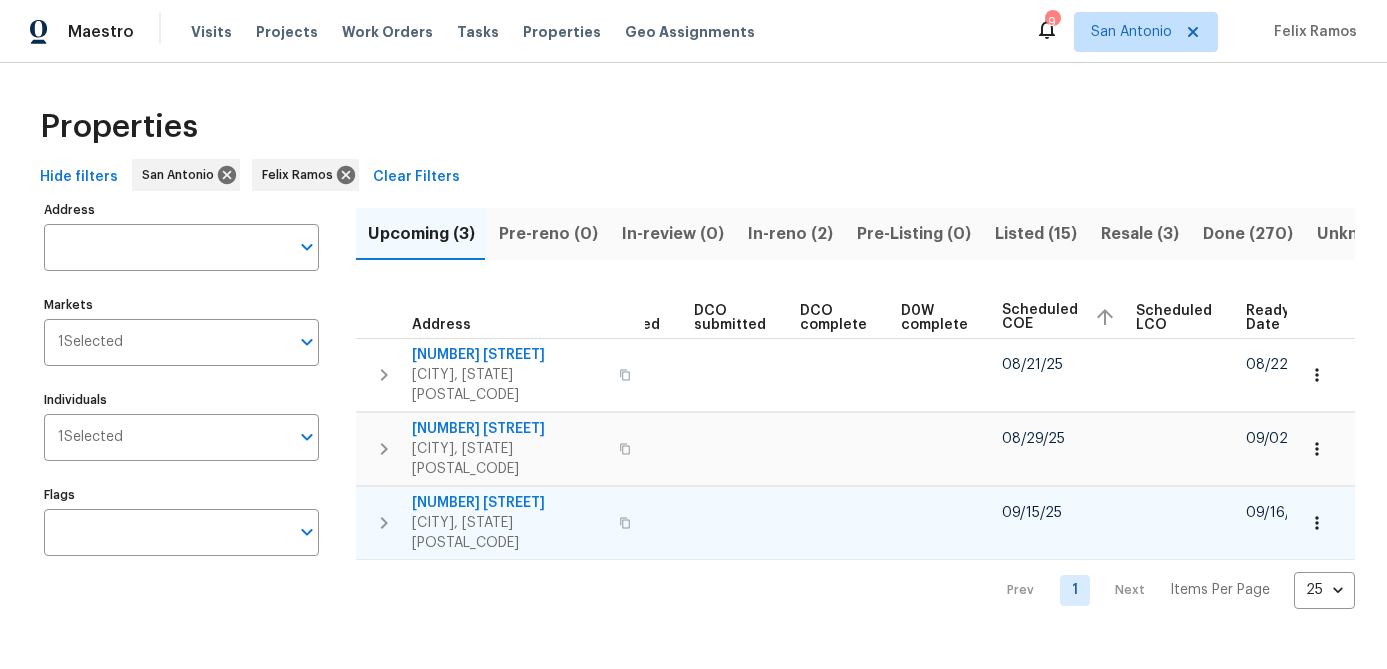 click 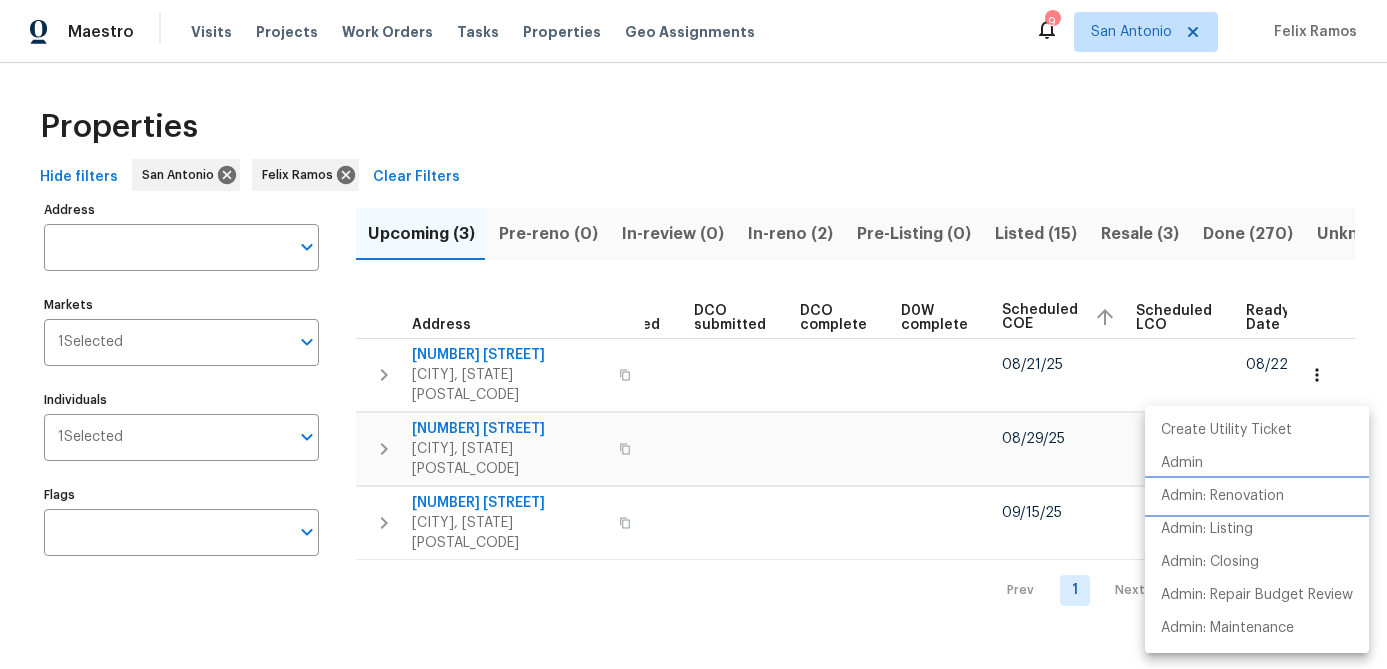 click on "Admin: Renovation" at bounding box center (1222, 496) 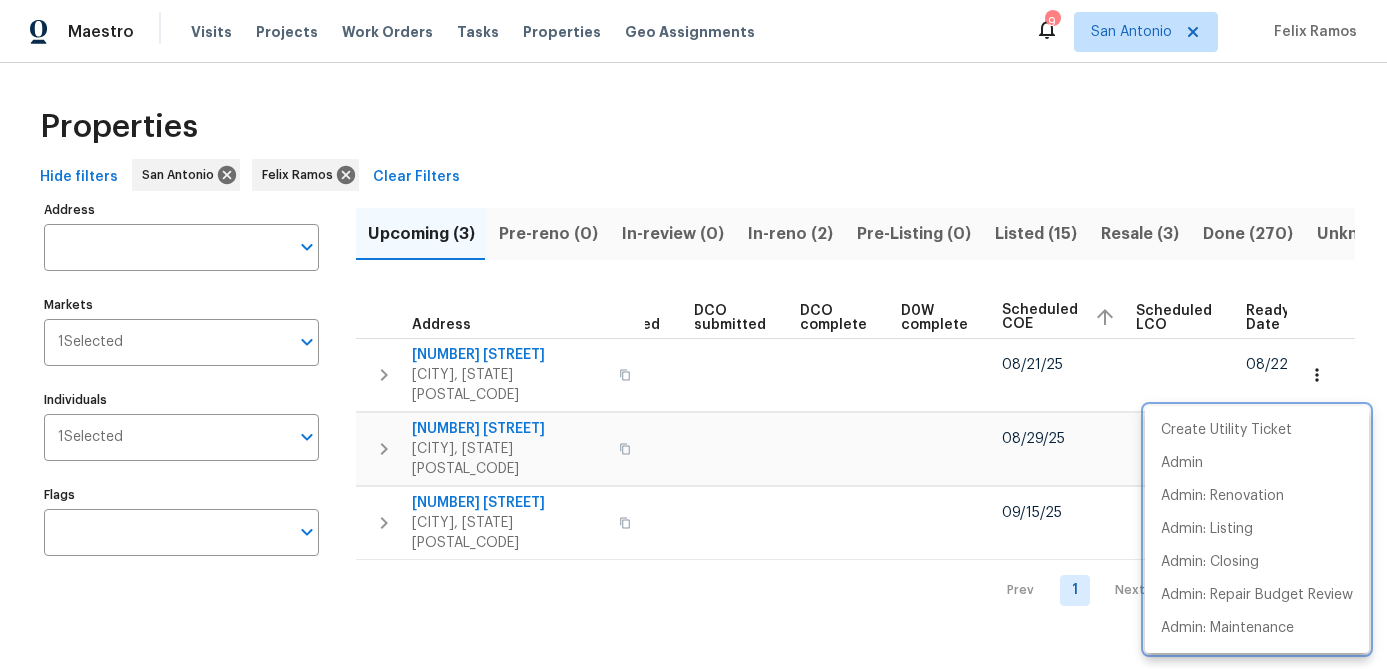 click at bounding box center [693, 334] 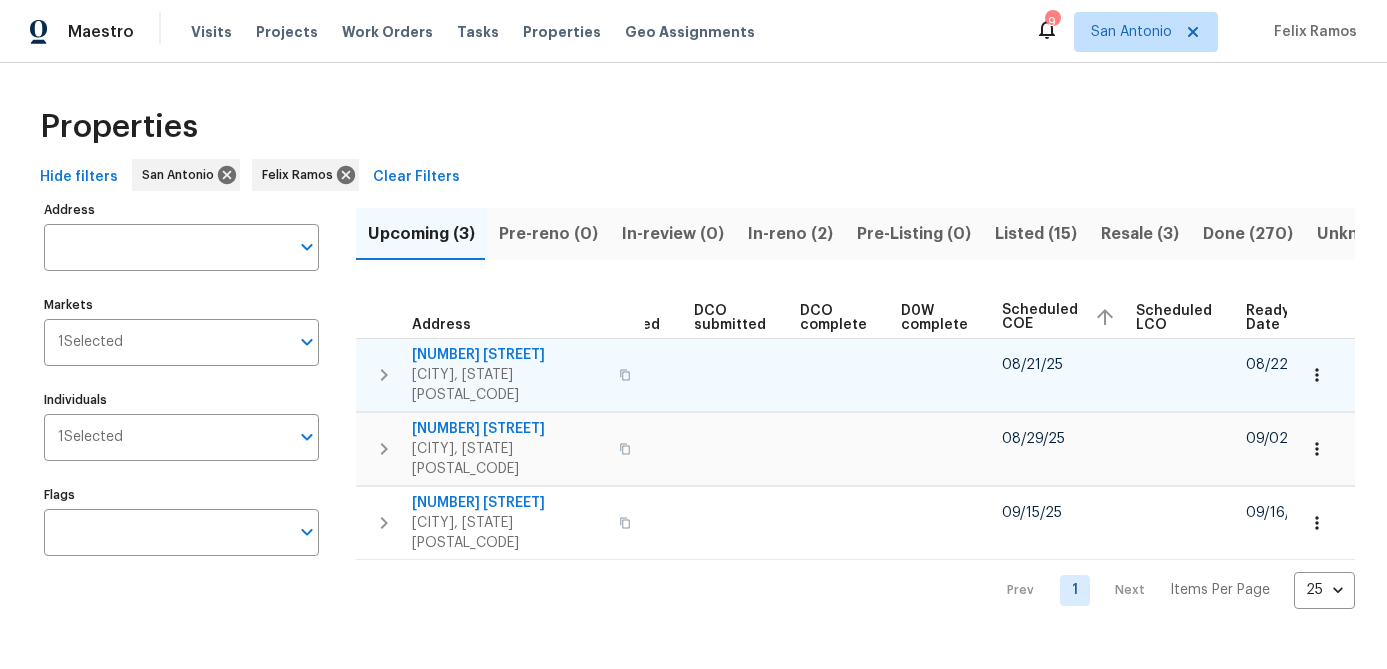 click on "105 Live Oak Dr" at bounding box center [509, 355] 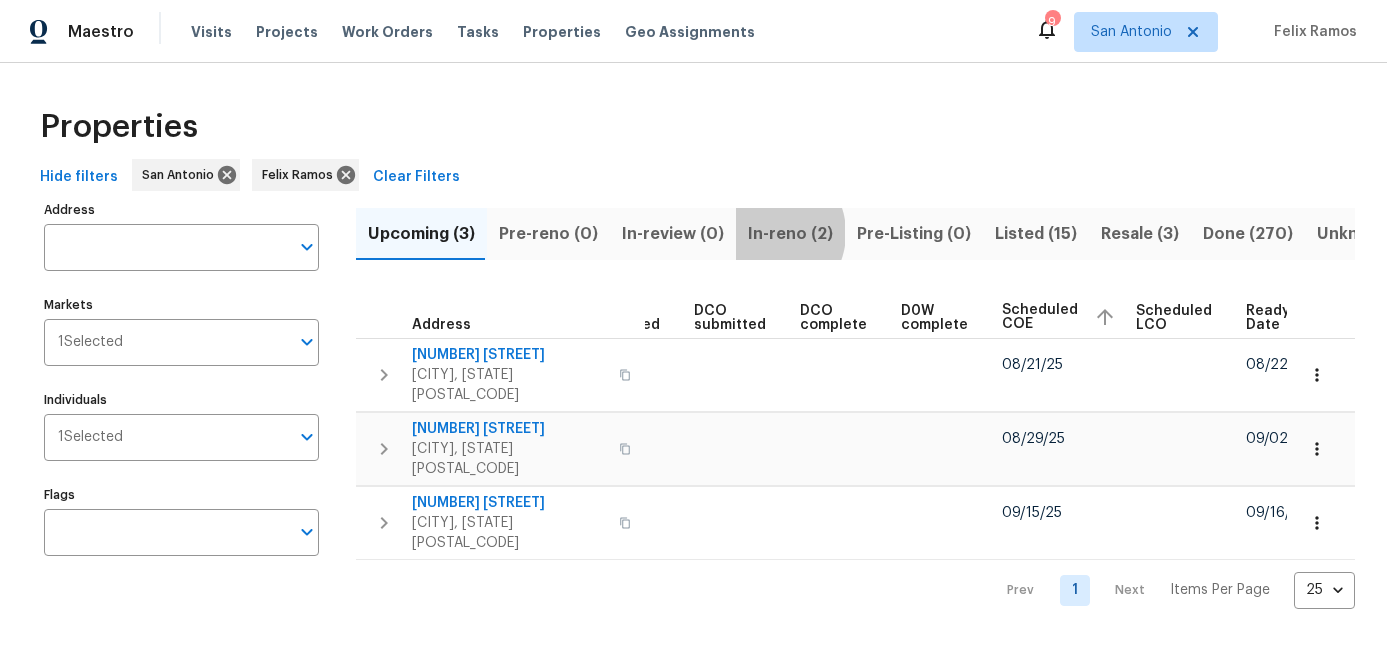 click on "In-reno (2)" at bounding box center [790, 234] 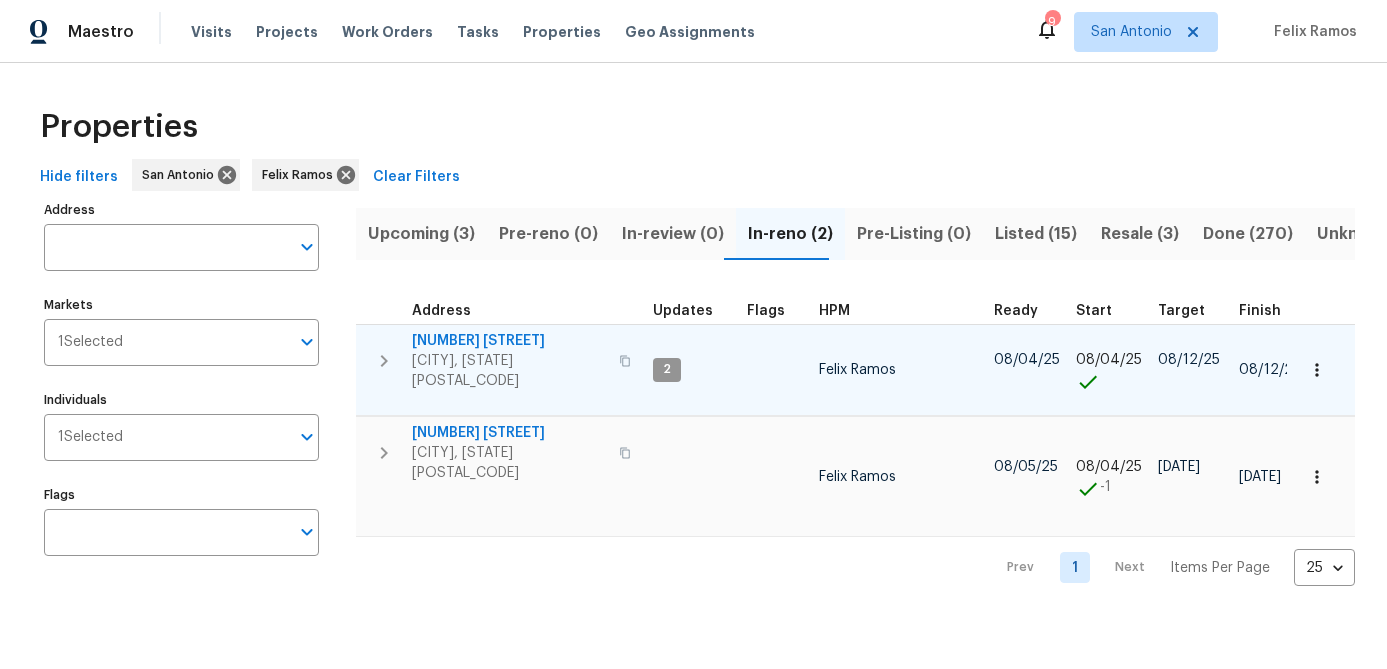click on "8403 Brazos Pt" at bounding box center [509, 341] 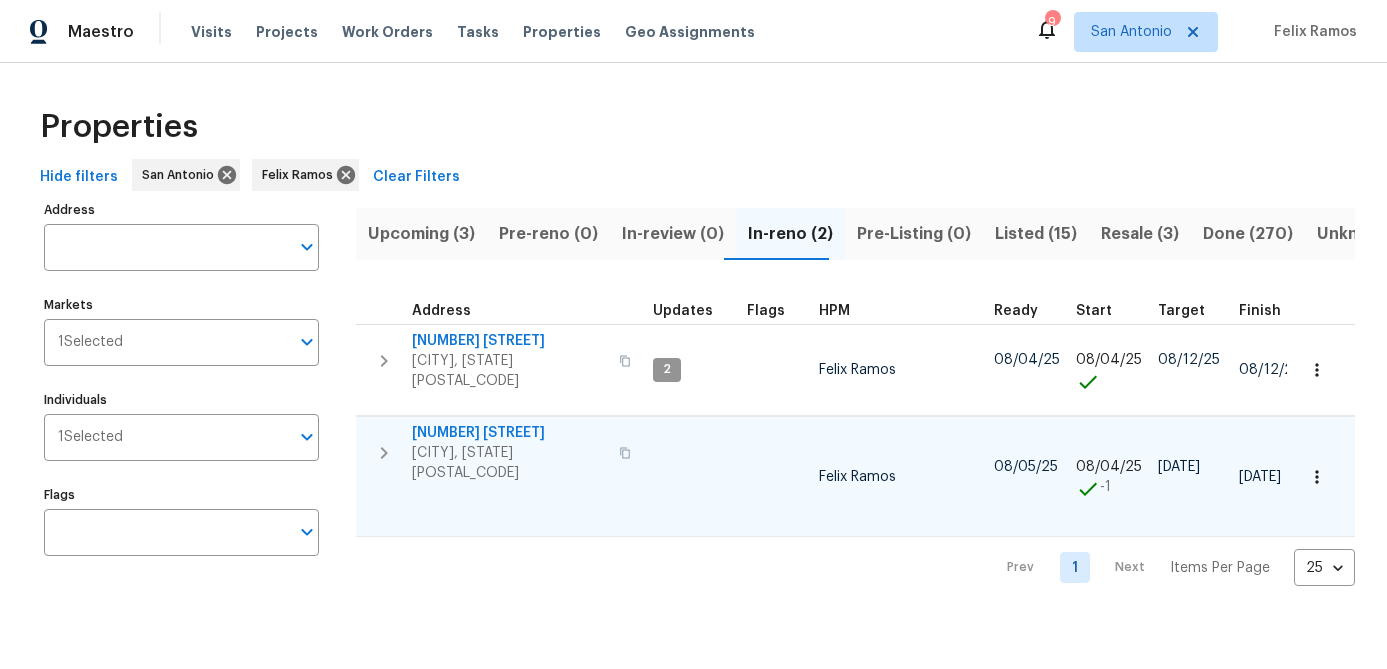 click on "11007 Anarbor Fld" at bounding box center [509, 433] 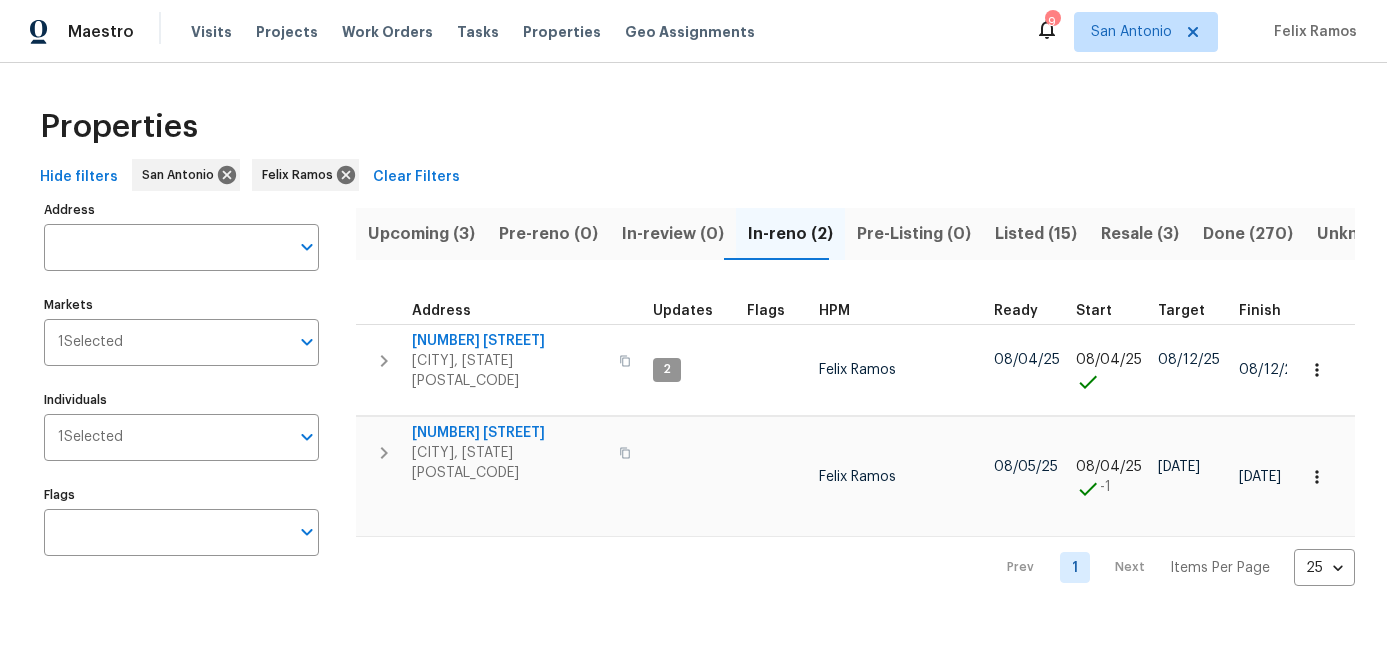 click on "Resale (3)" at bounding box center [1140, 234] 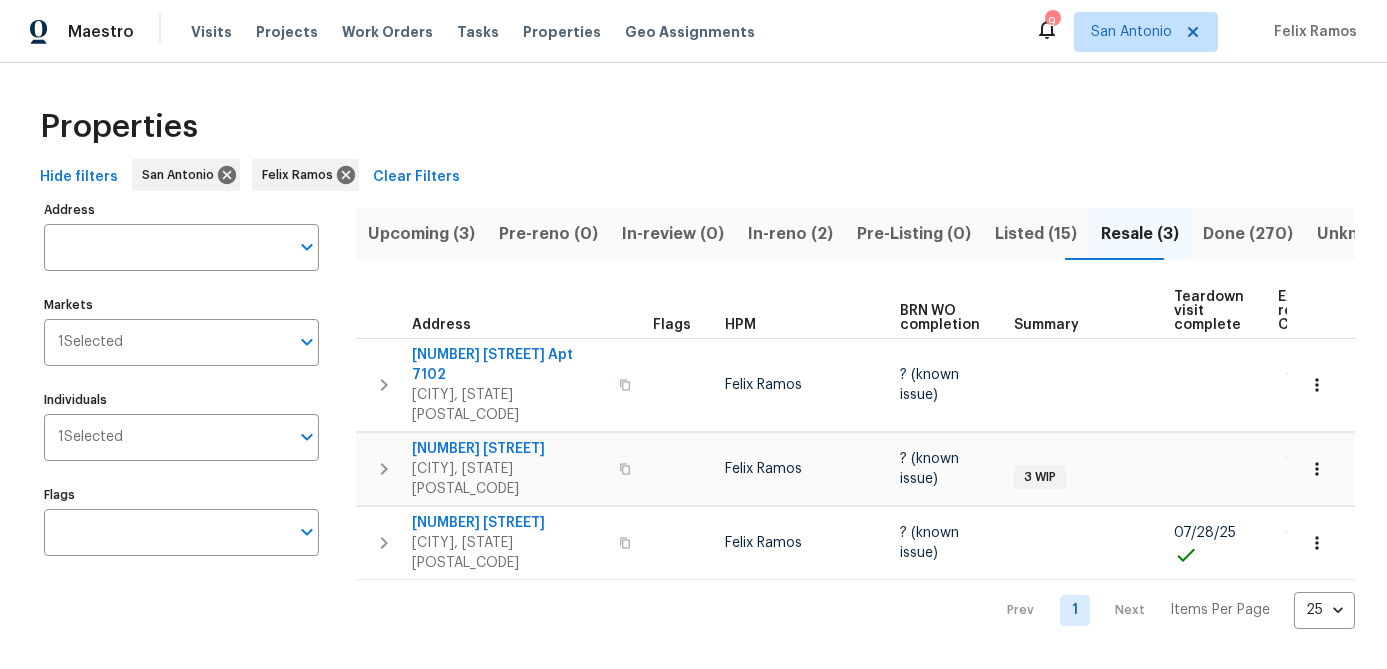 scroll, scrollTop: 0, scrollLeft: 172, axis: horizontal 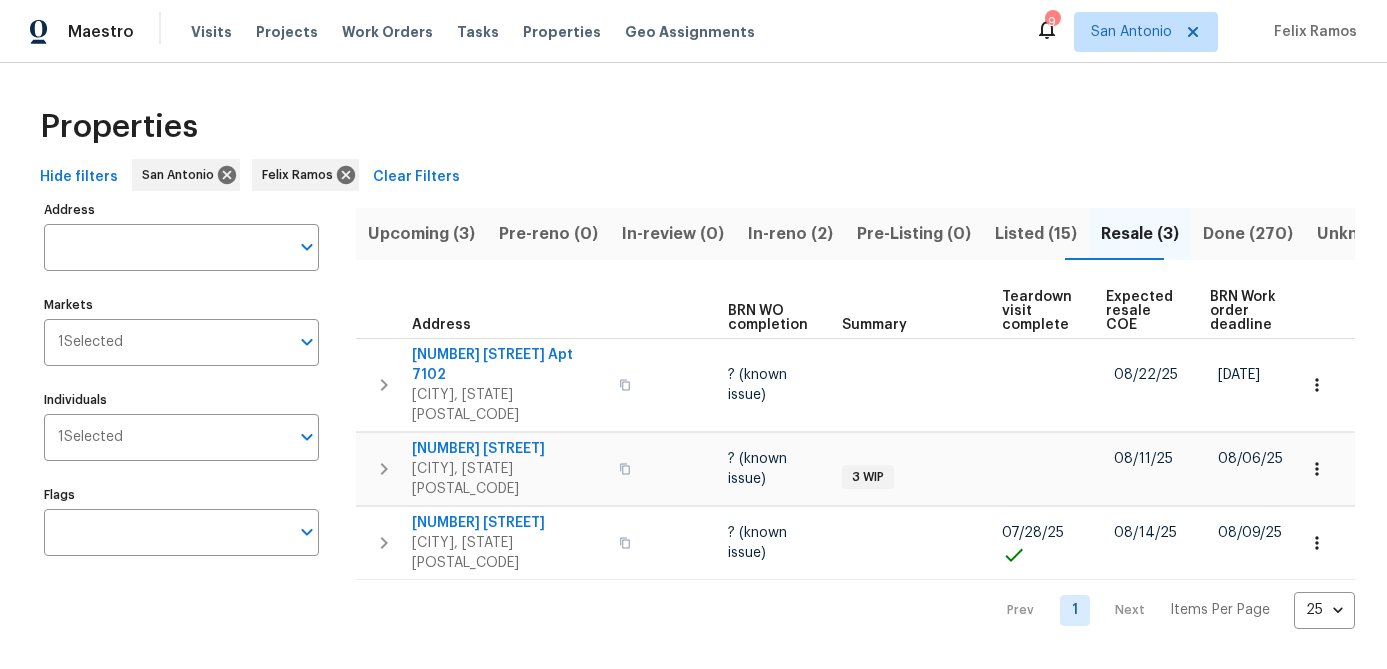 click on "Expected resale COE" at bounding box center (1141, 311) 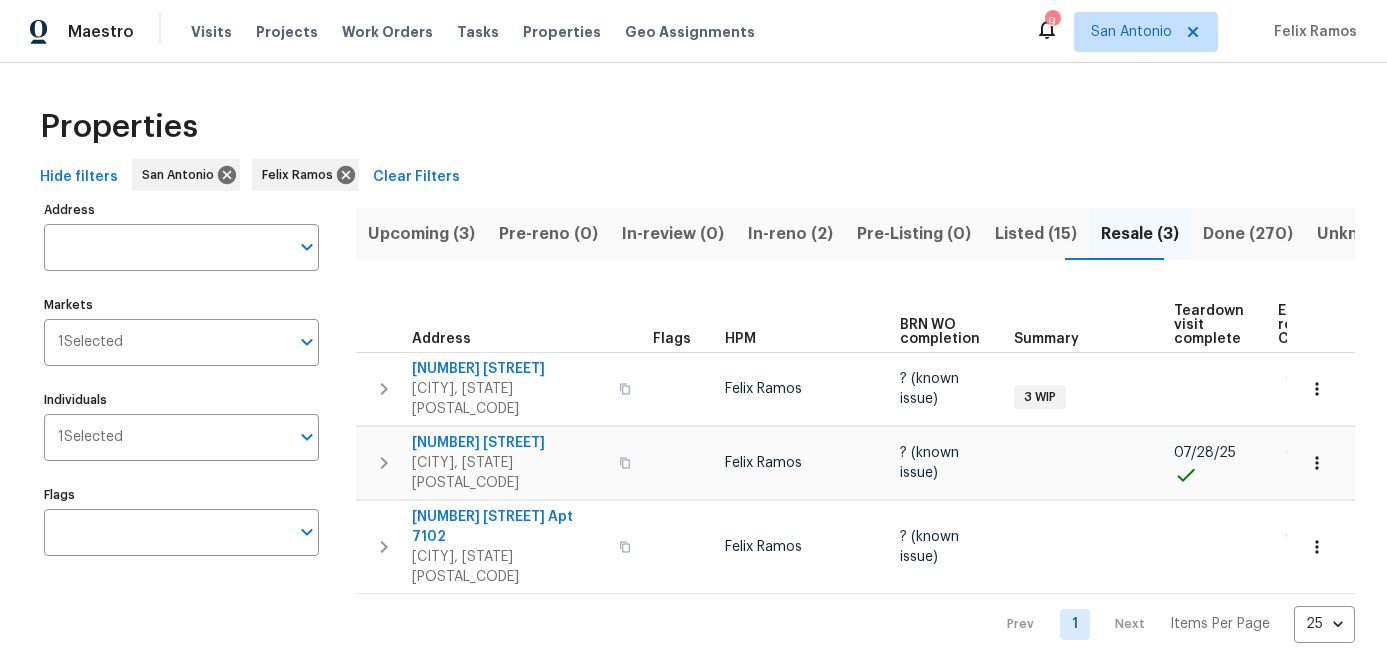 scroll, scrollTop: 0, scrollLeft: 209, axis: horizontal 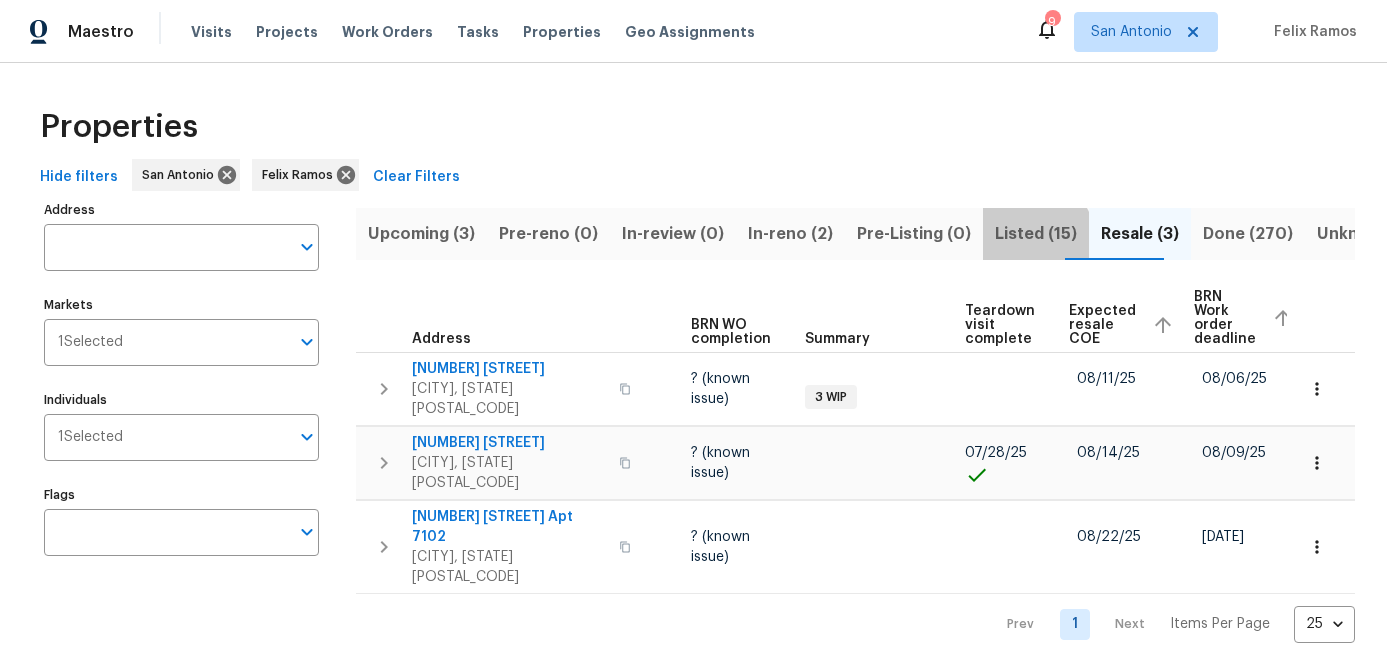 click on "Listed (15)" at bounding box center (1036, 234) 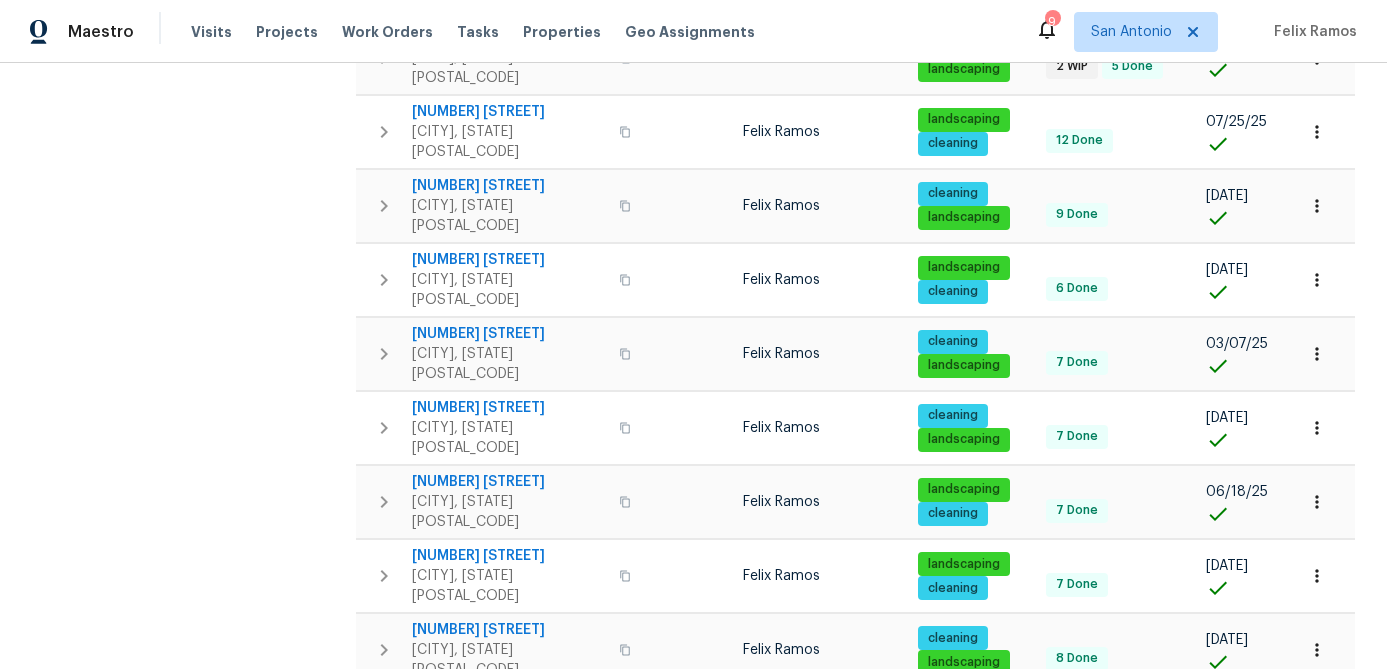 scroll, scrollTop: 0, scrollLeft: 0, axis: both 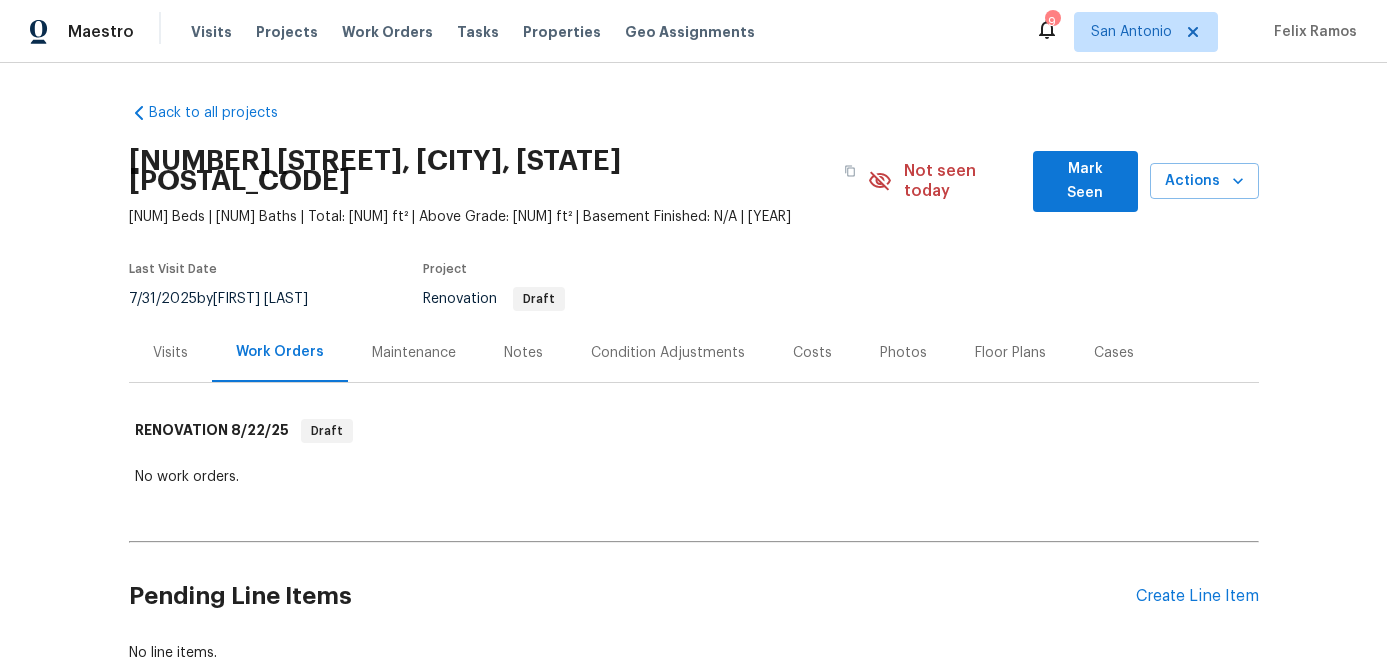 click on "Visits" at bounding box center (170, 353) 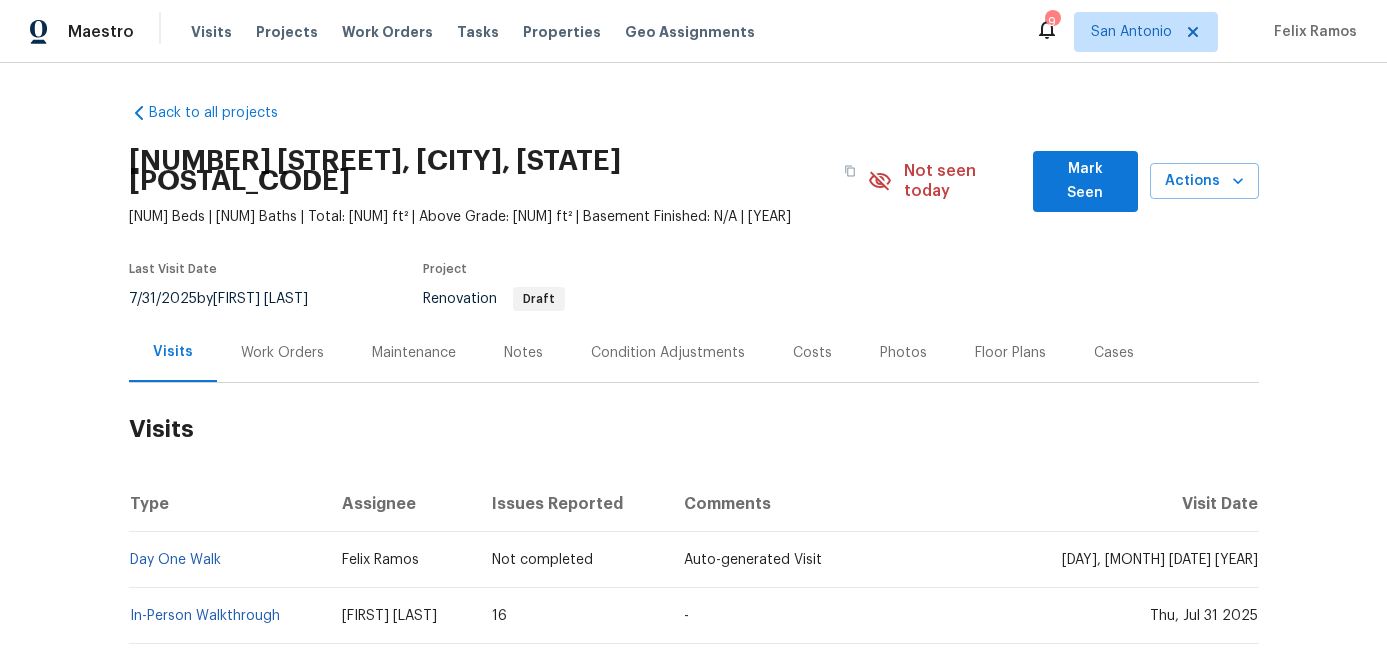 scroll, scrollTop: 91, scrollLeft: 0, axis: vertical 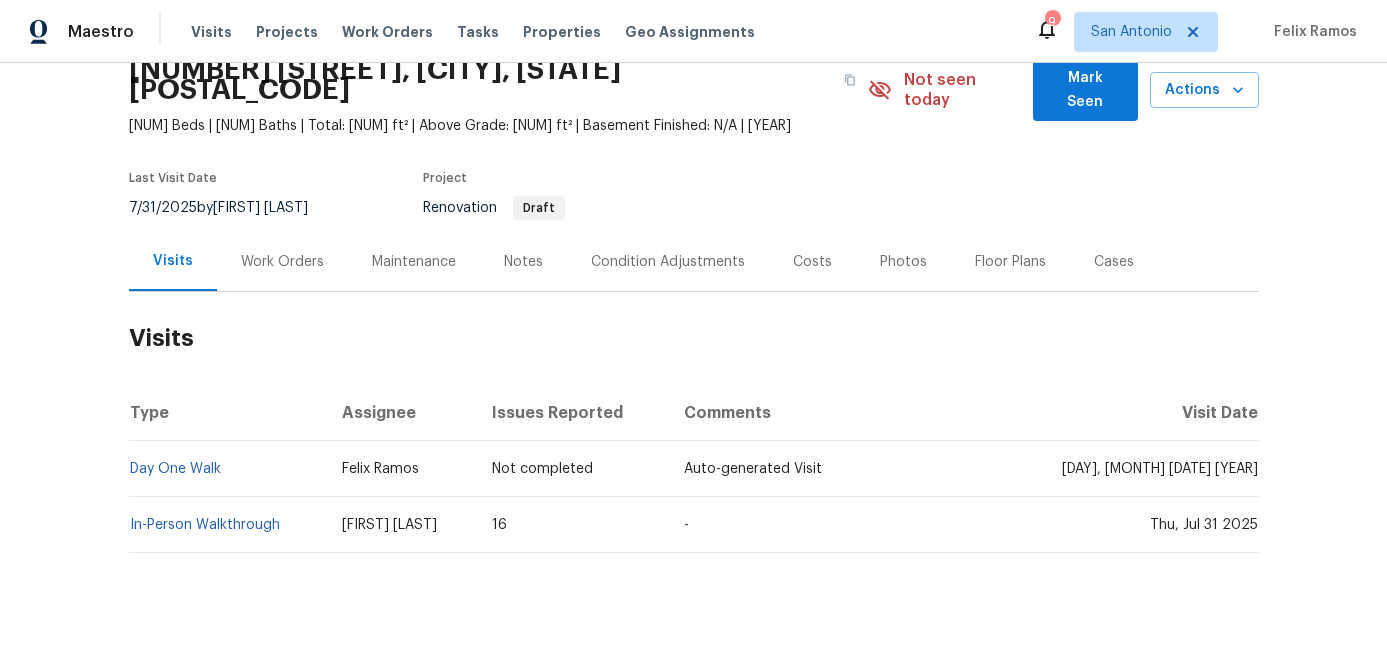 click on "Condition Adjustments" at bounding box center (668, 262) 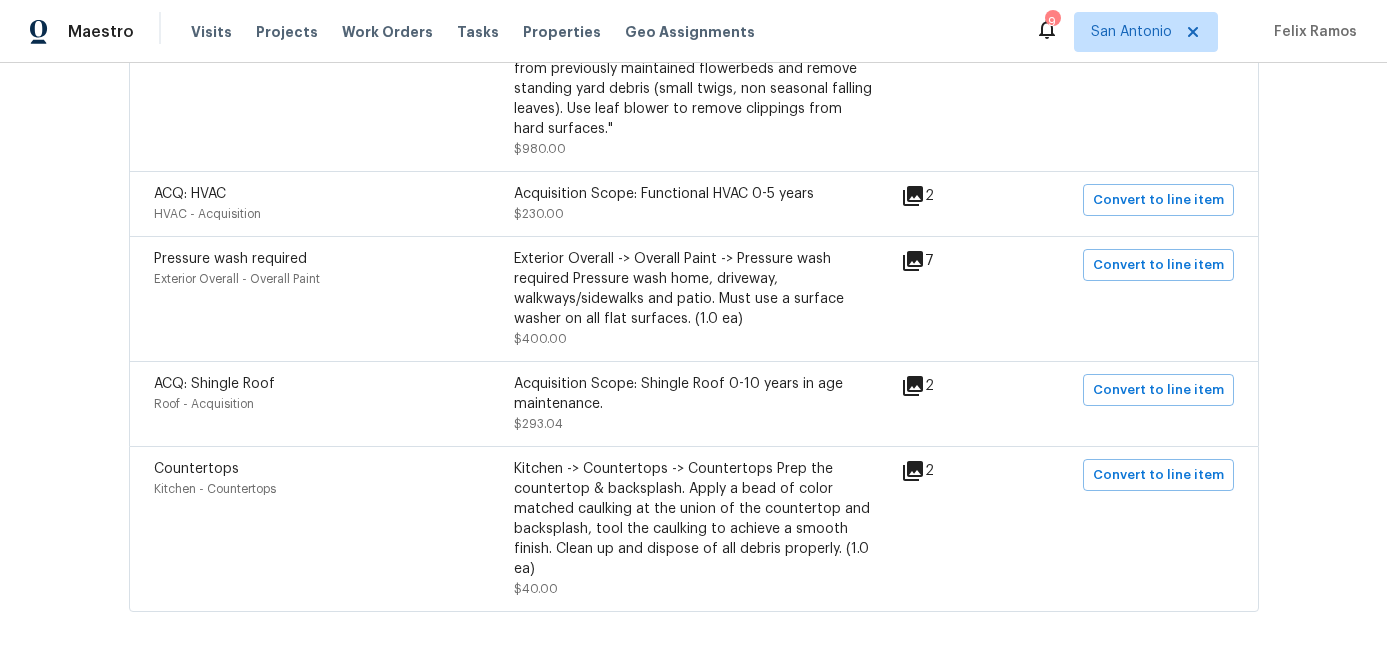 scroll, scrollTop: 2645, scrollLeft: 0, axis: vertical 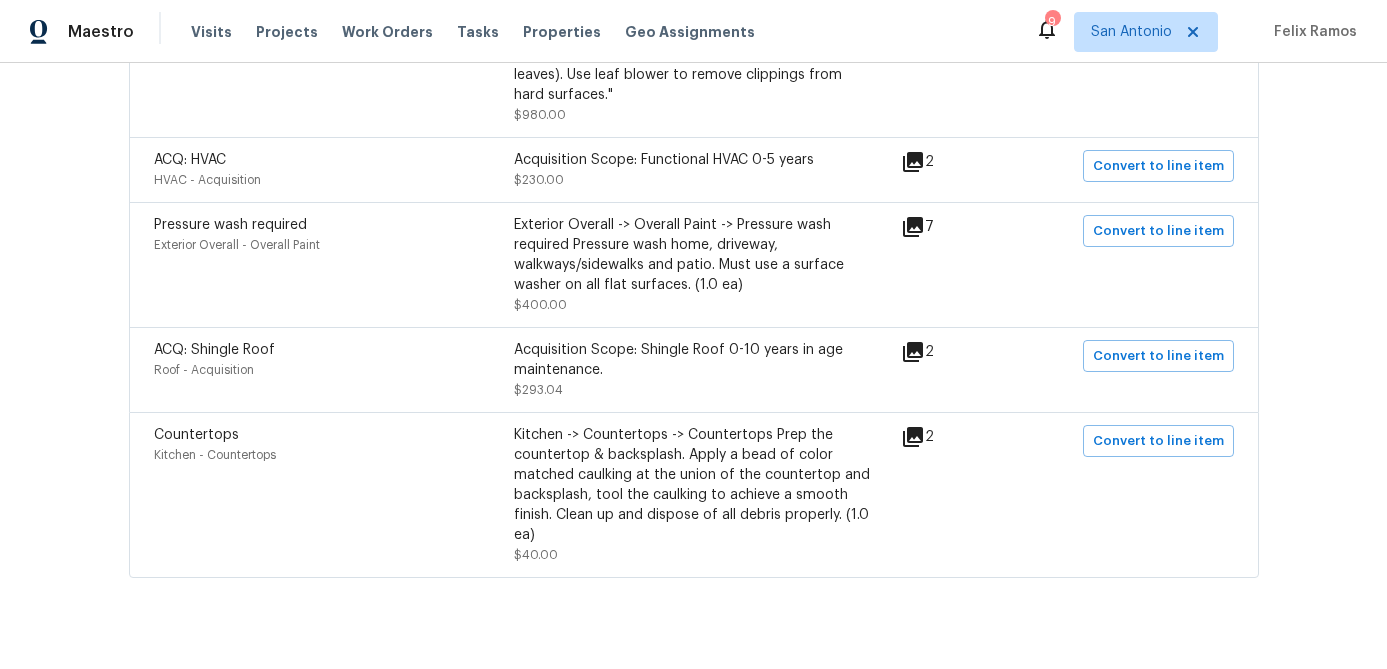 click 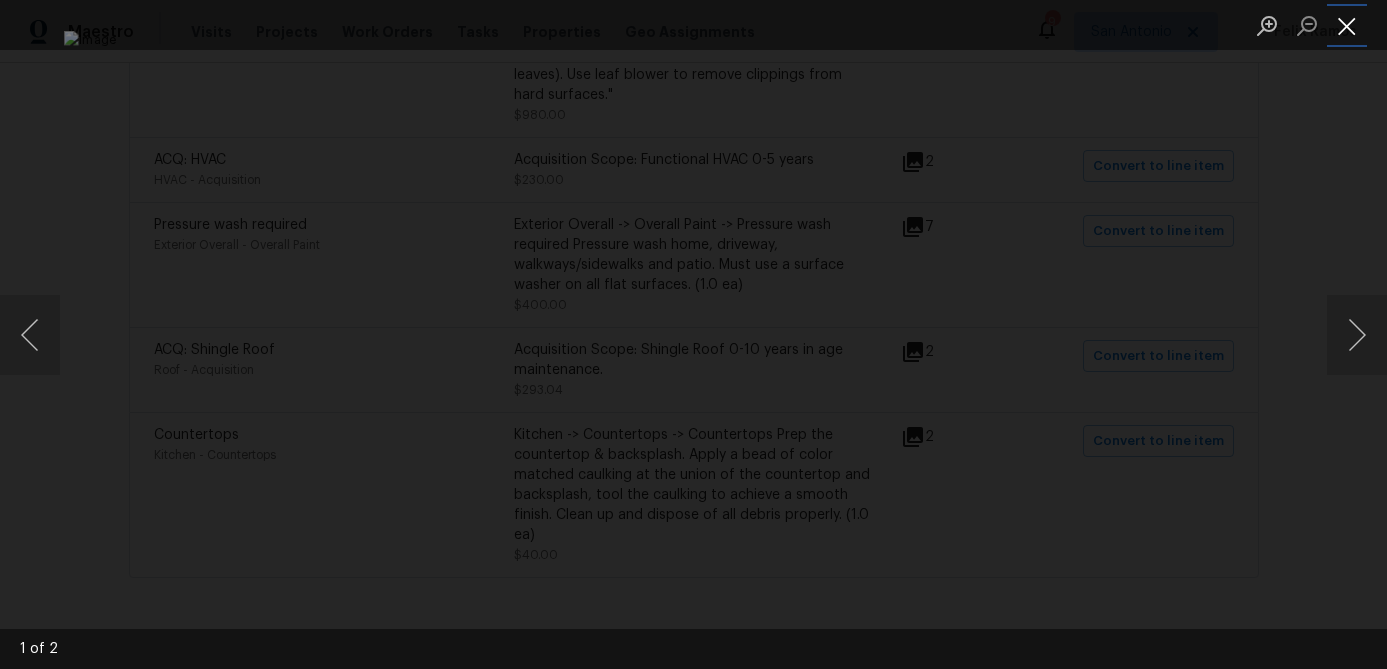 click at bounding box center (1347, 25) 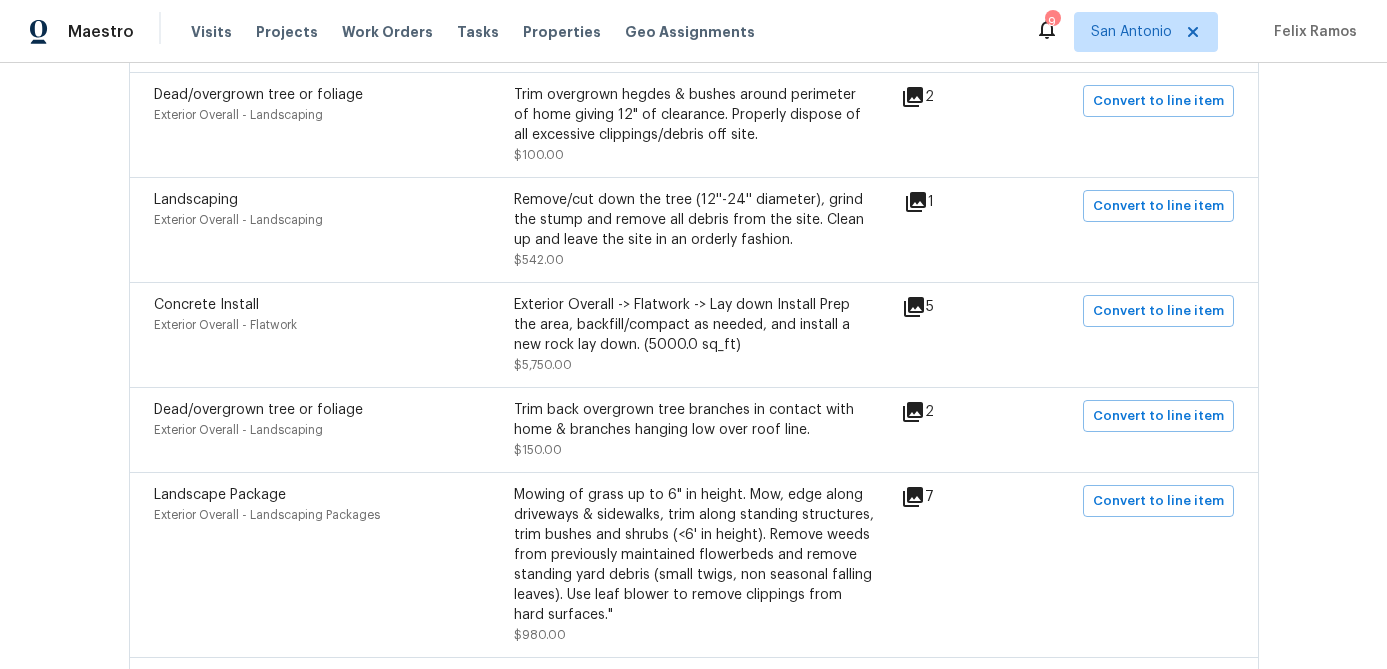 scroll, scrollTop: 2124, scrollLeft: 0, axis: vertical 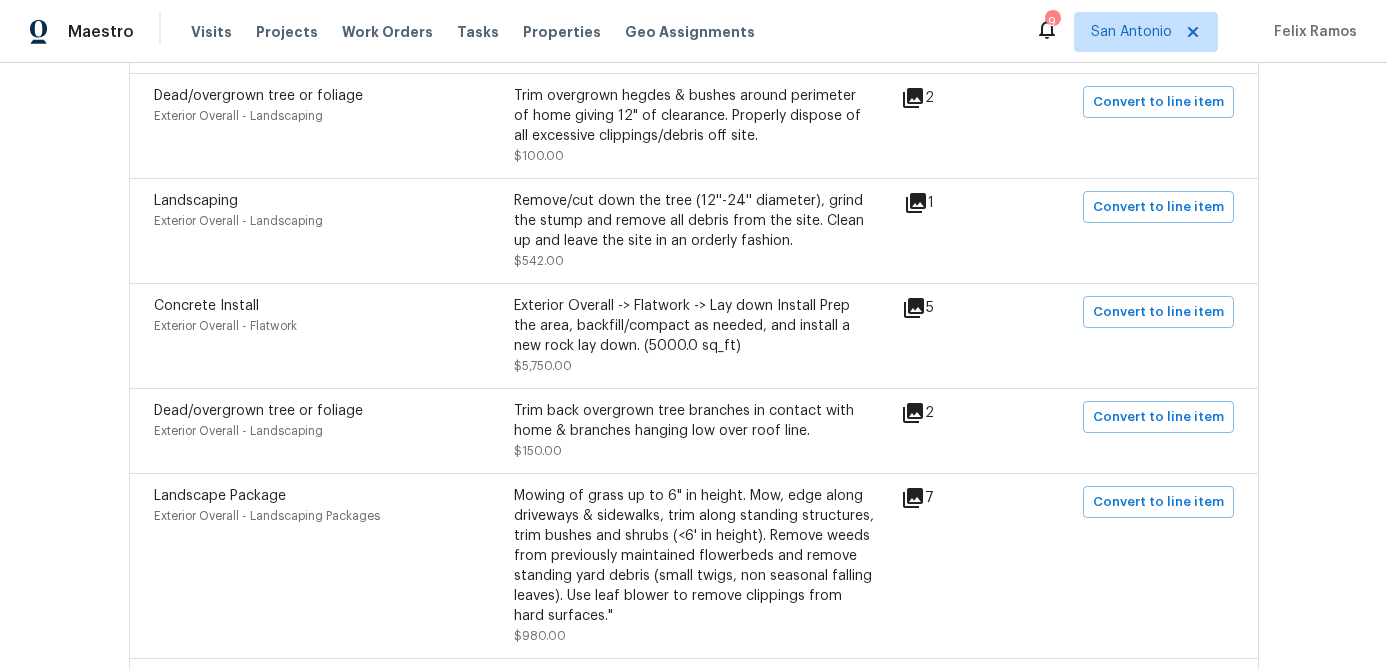 click 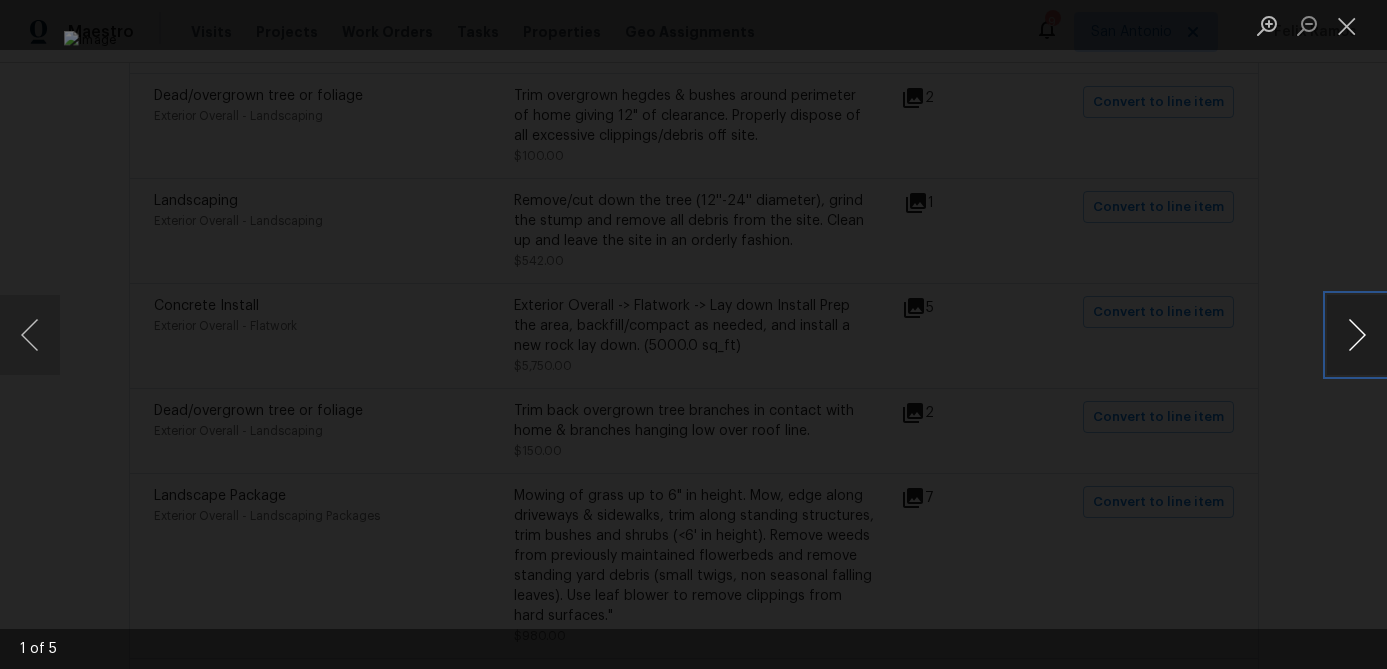 click at bounding box center (1357, 335) 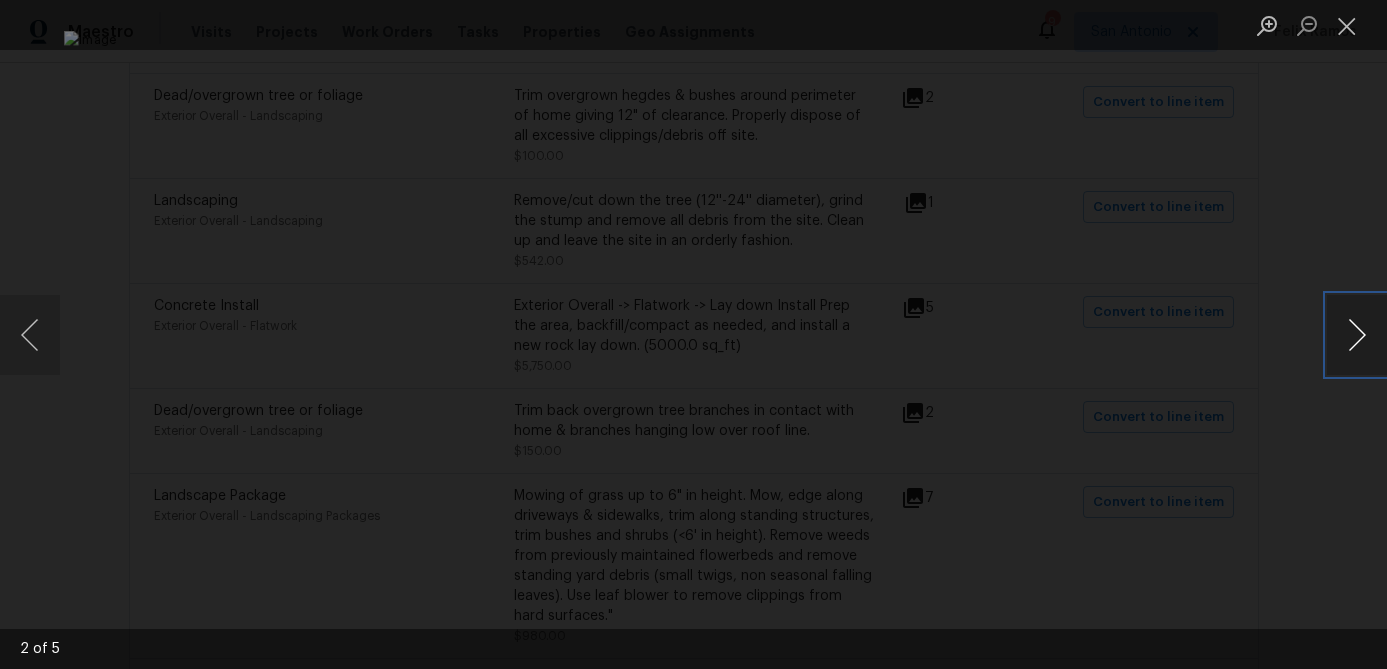click at bounding box center (1357, 335) 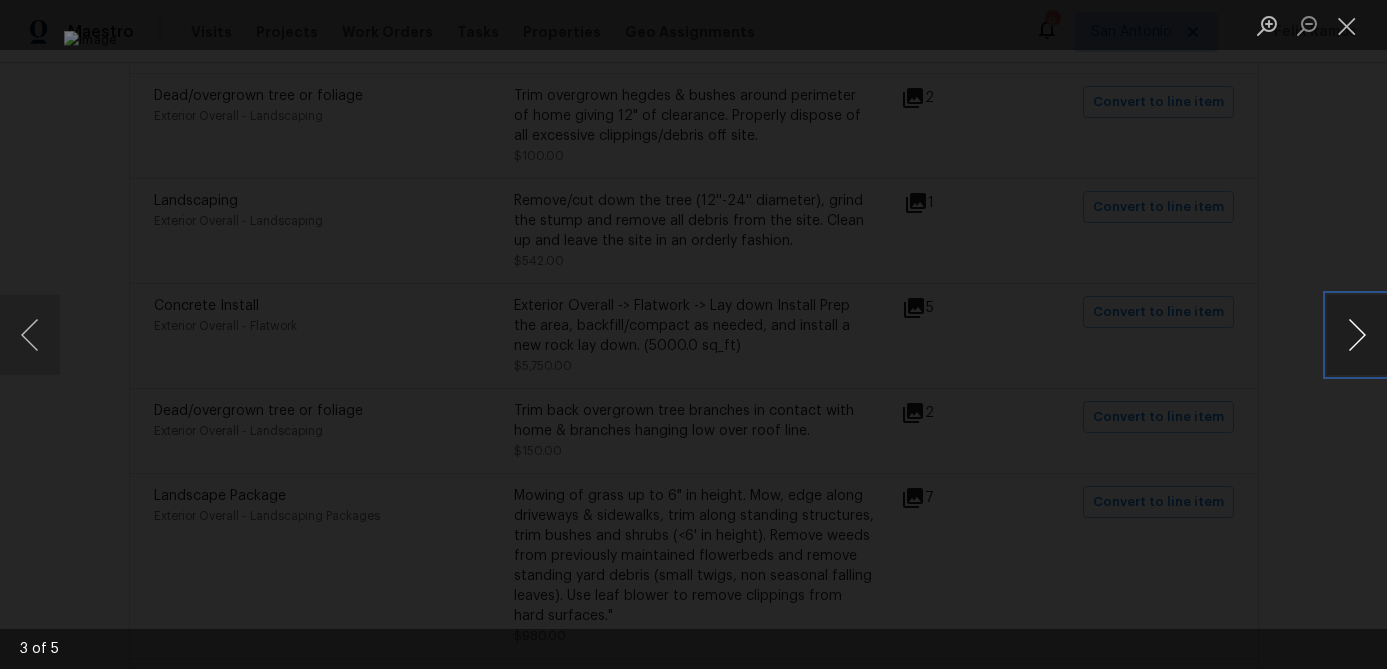 click at bounding box center (1357, 335) 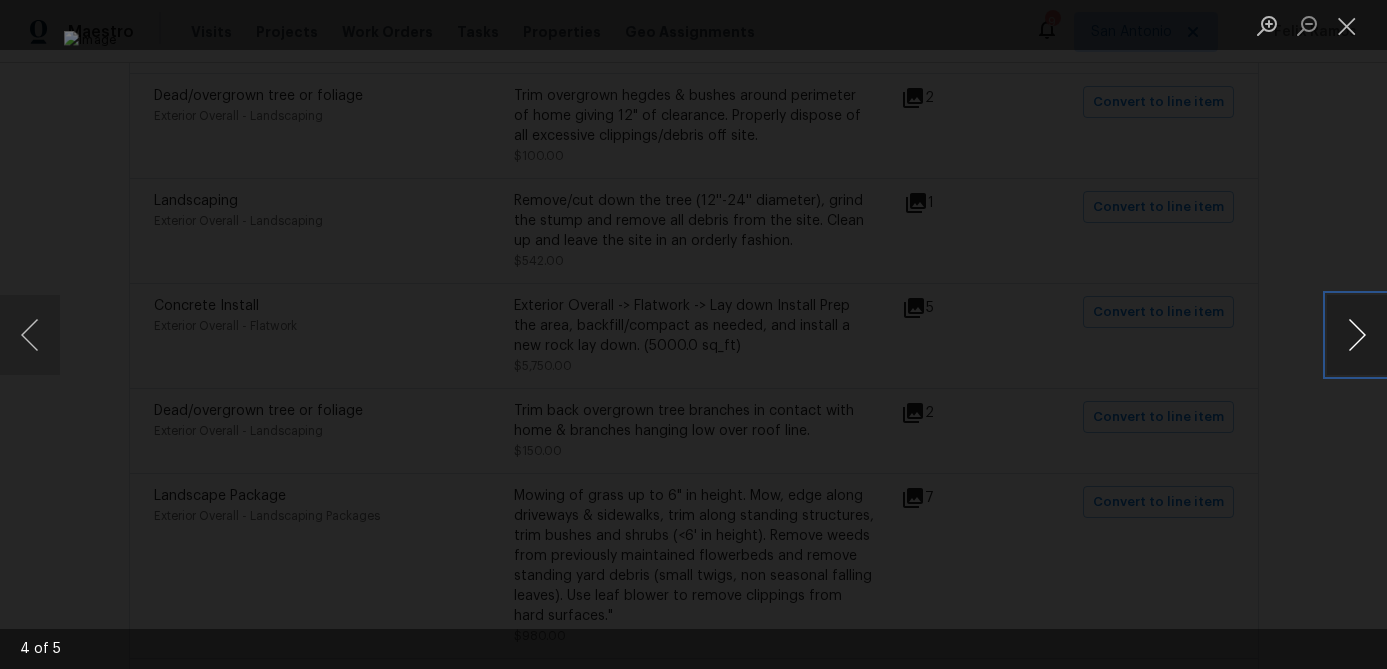 click at bounding box center (1357, 335) 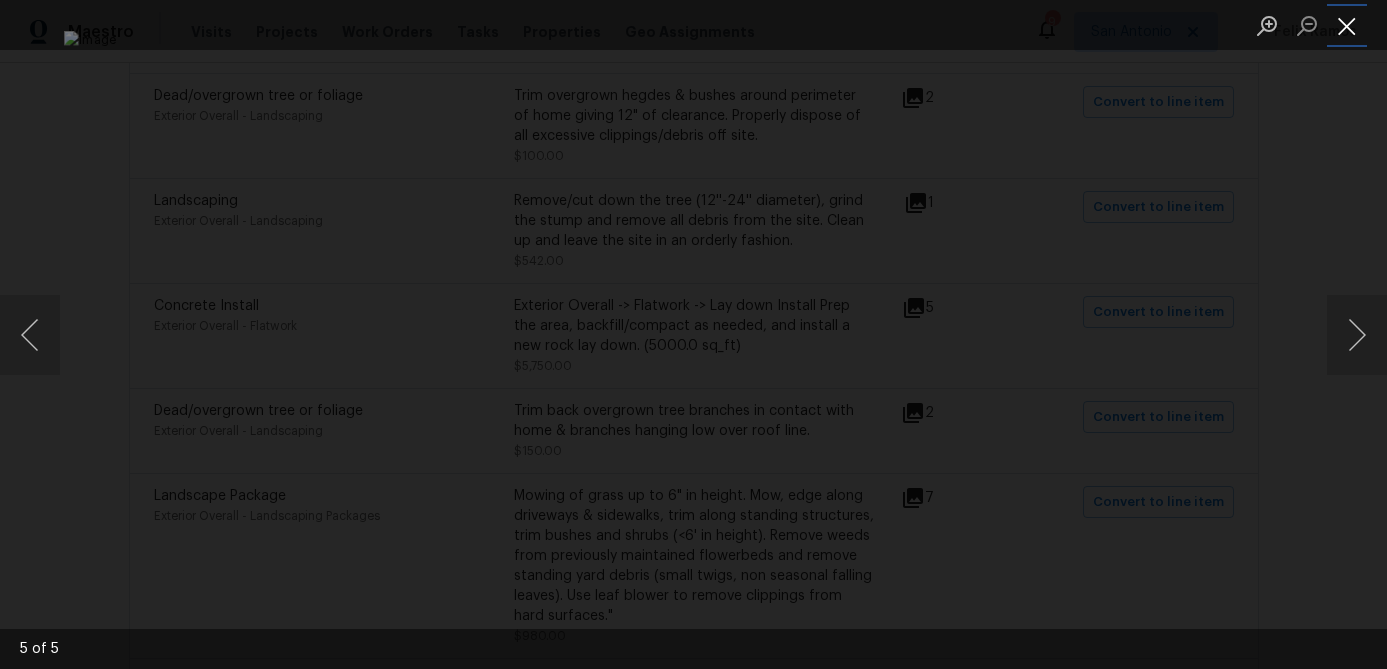 click at bounding box center (1347, 25) 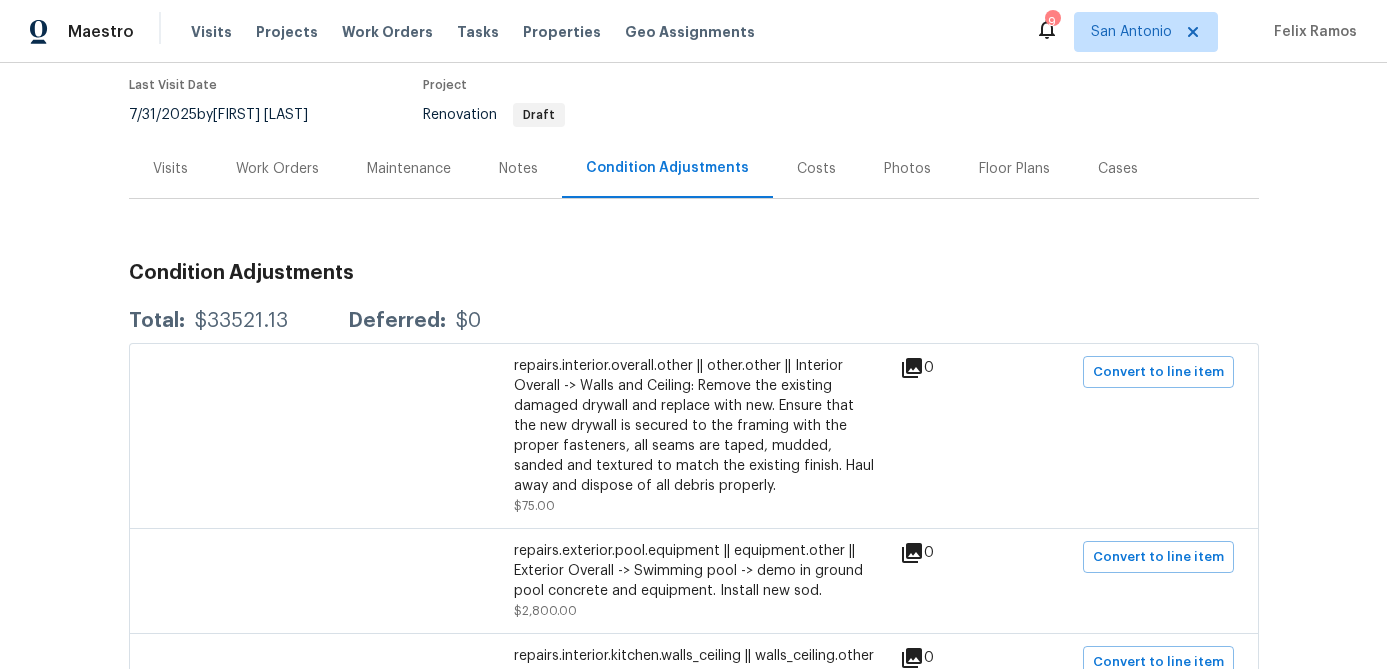scroll, scrollTop: 178, scrollLeft: 0, axis: vertical 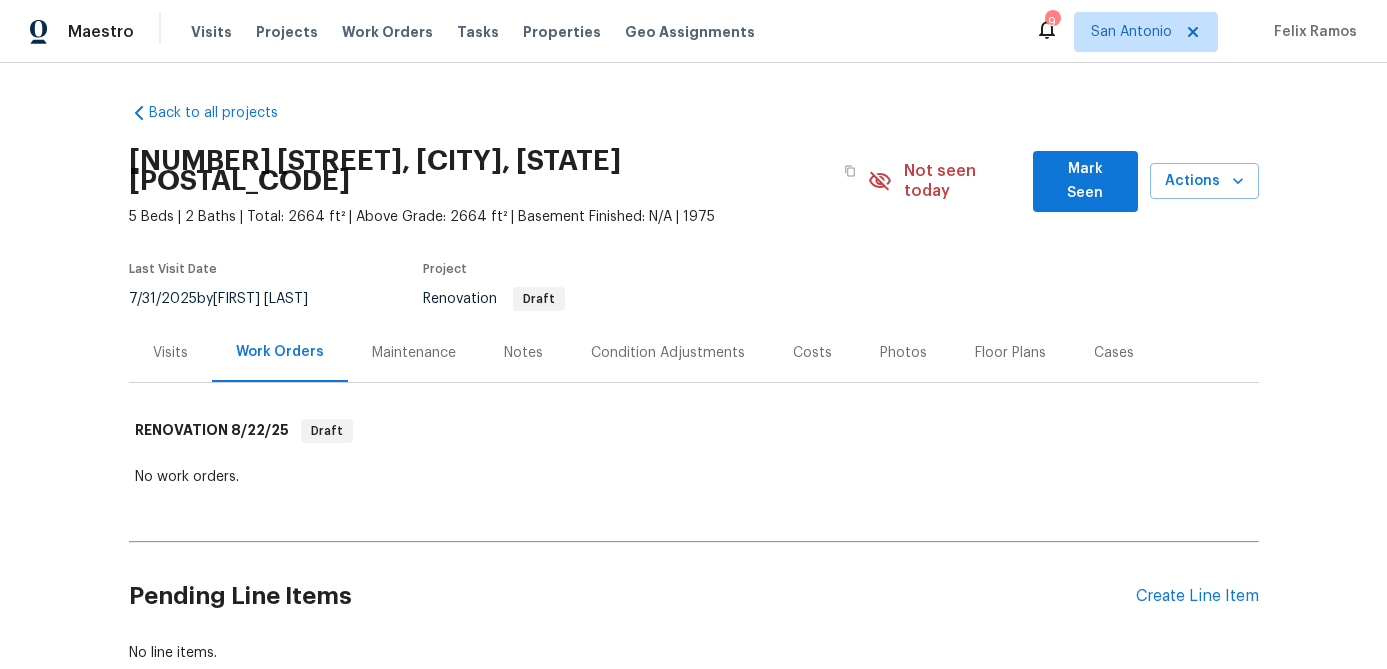click on "Mark Seen" at bounding box center [1085, 181] 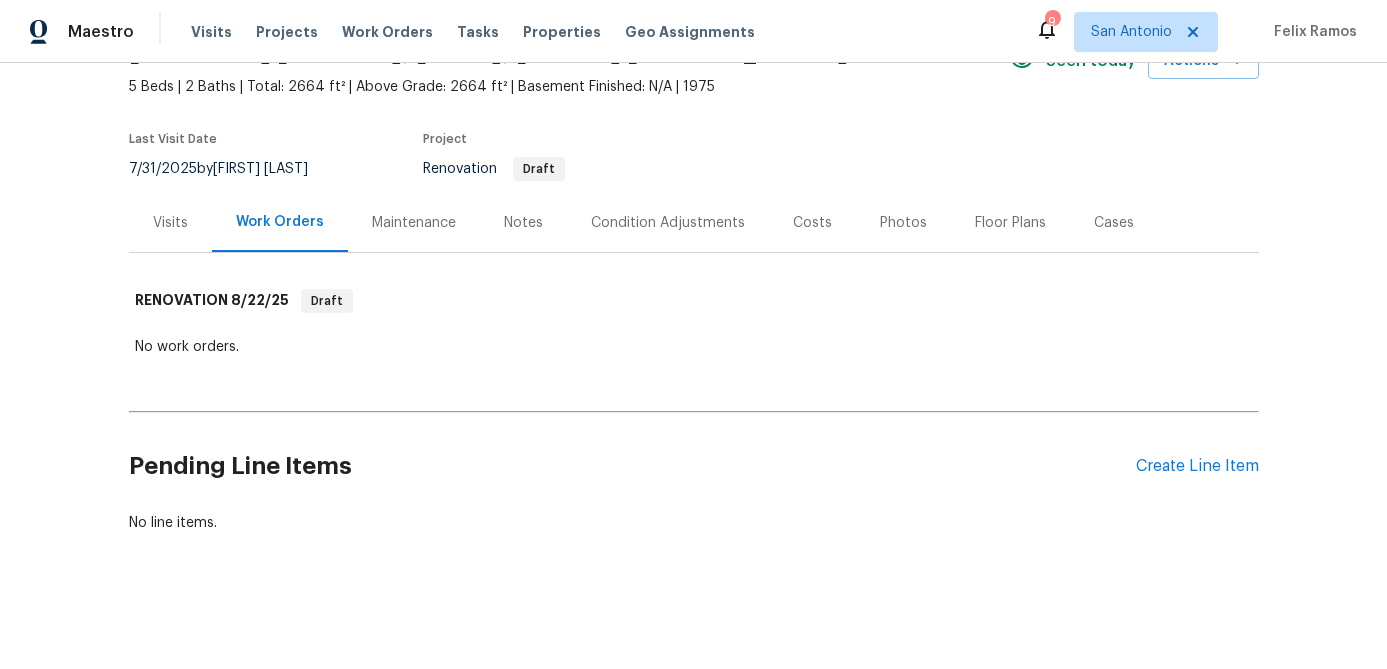 scroll, scrollTop: 0, scrollLeft: 0, axis: both 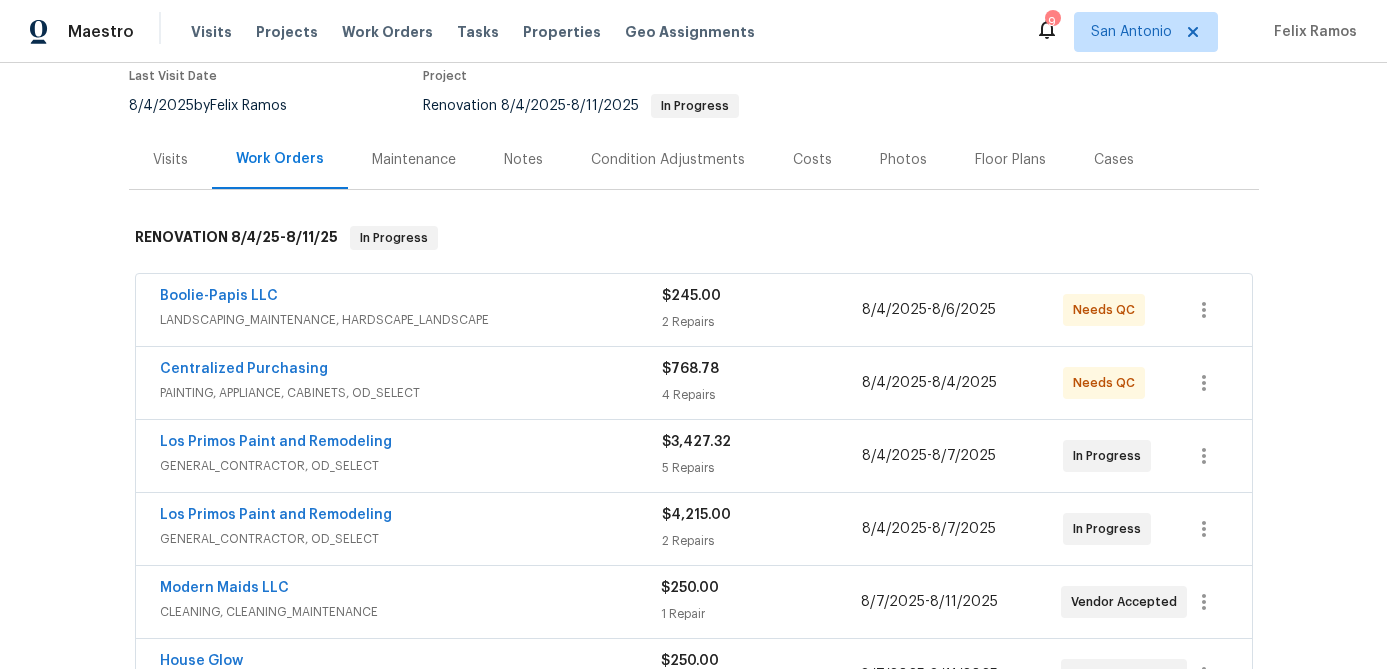 click on "LANDSCAPING_MAINTENANCE, HARDSCAPE_LANDSCAPE" at bounding box center [411, 320] 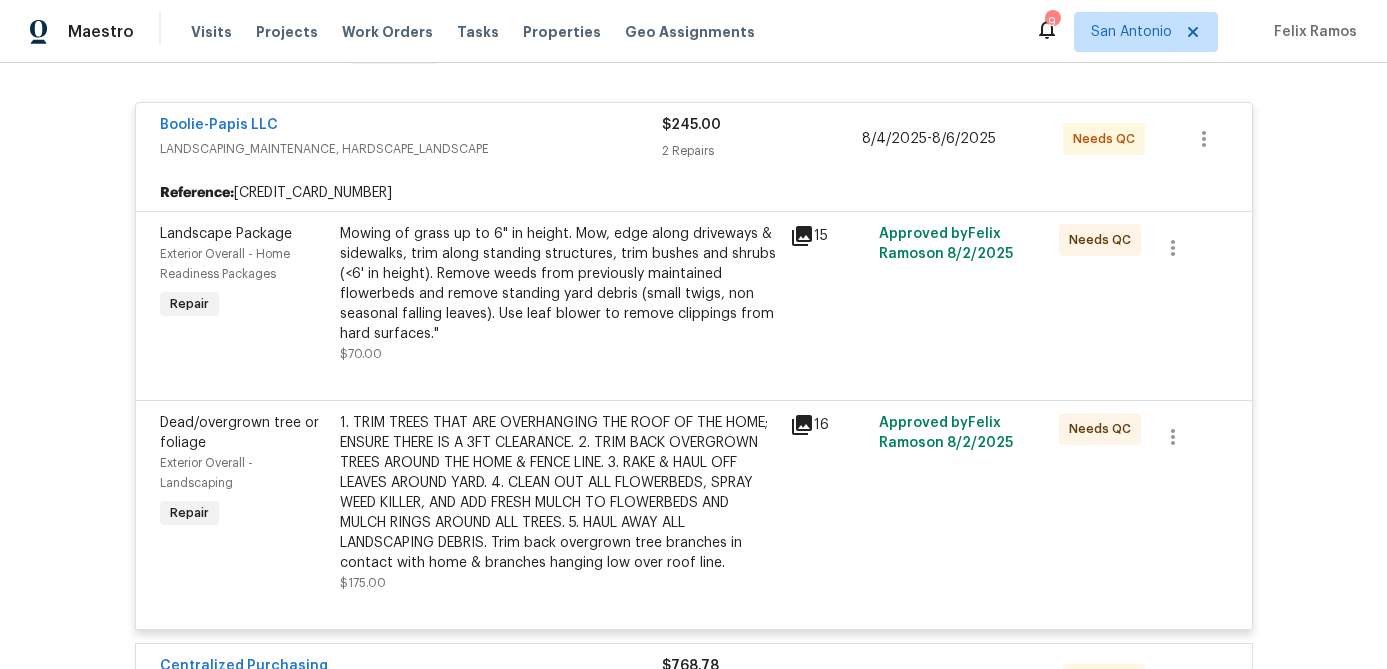 scroll, scrollTop: 374, scrollLeft: 0, axis: vertical 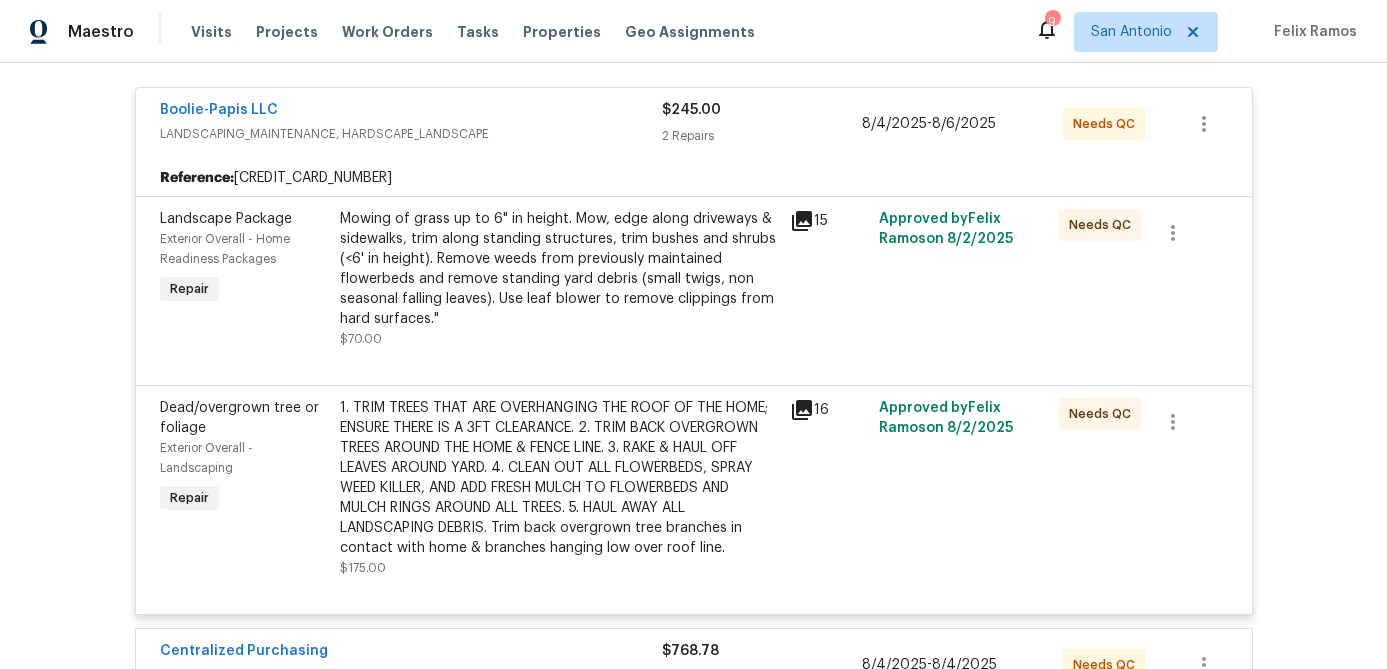 click on "Mowing of grass up to 6" in height. Mow, edge along driveways & sidewalks, trim along standing structures, trim bushes and shrubs (<6' in height). Remove weeds from previously maintained flowerbeds and remove standing yard debris (small twigs, non seasonal falling leaves).  Use leaf blower to remove clippings from hard surfaces."" at bounding box center (559, 269) 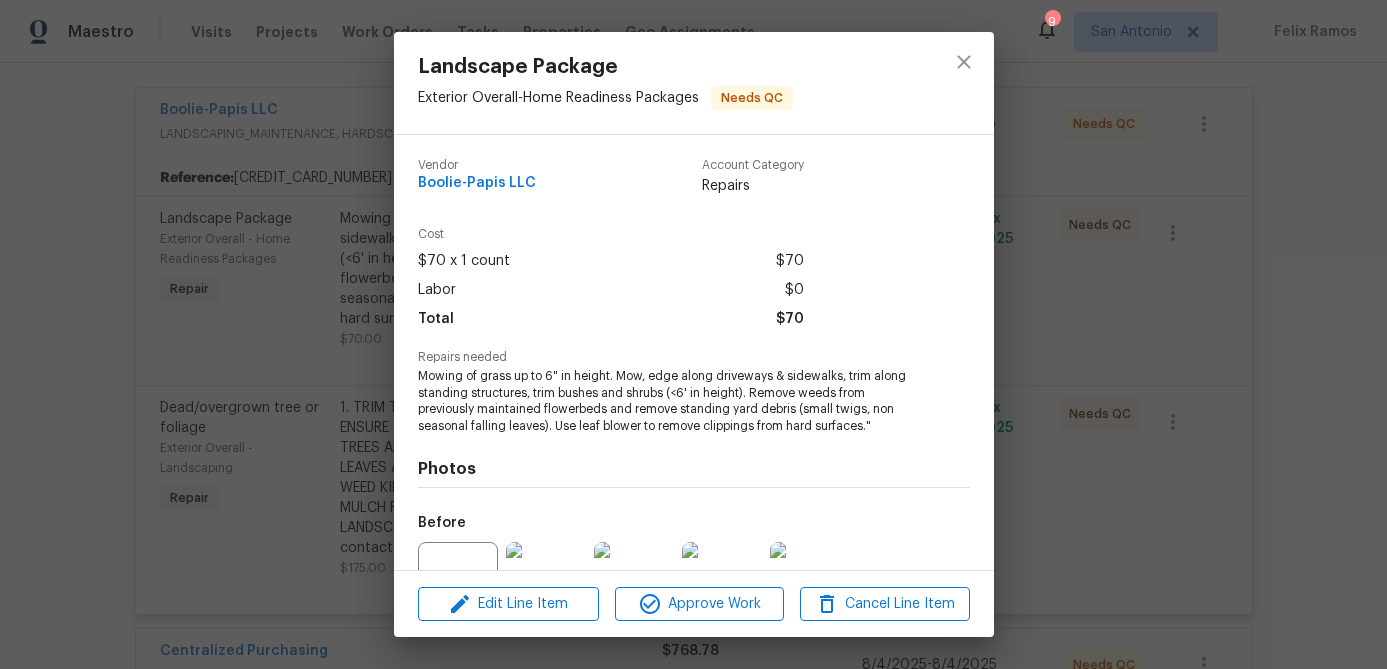 scroll, scrollTop: 202, scrollLeft: 0, axis: vertical 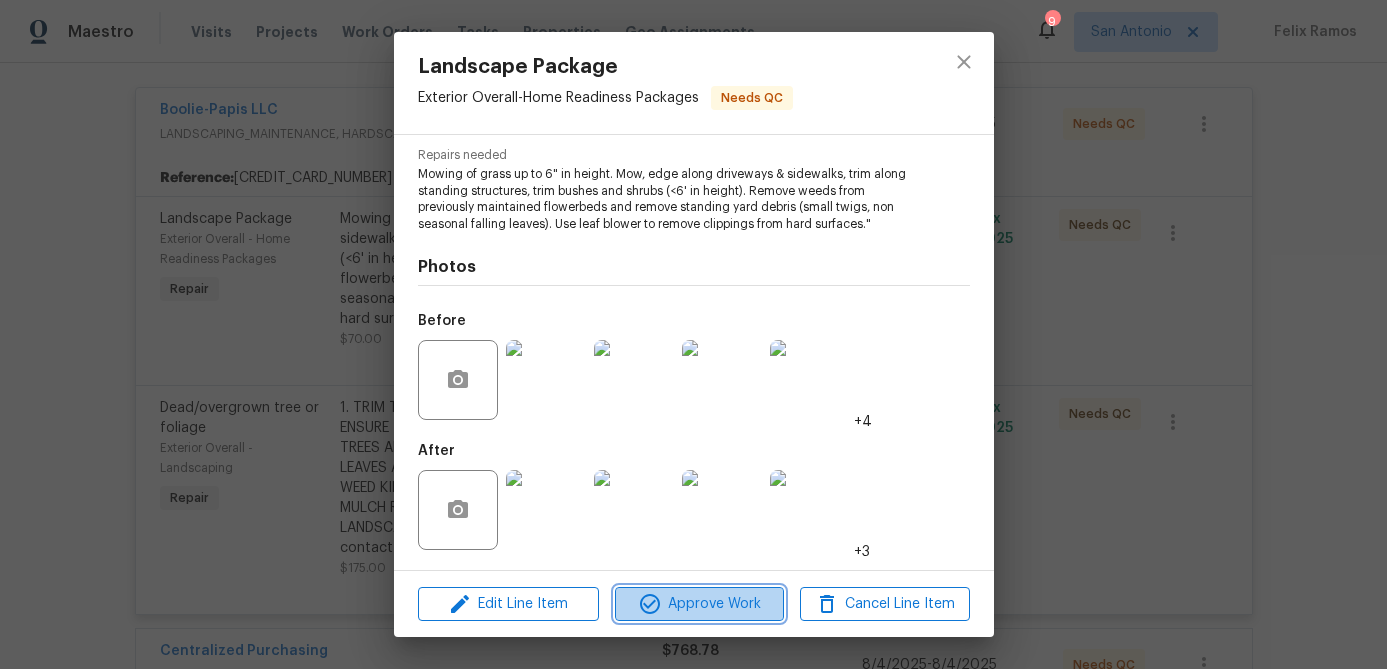 click on "Approve Work" at bounding box center (699, 604) 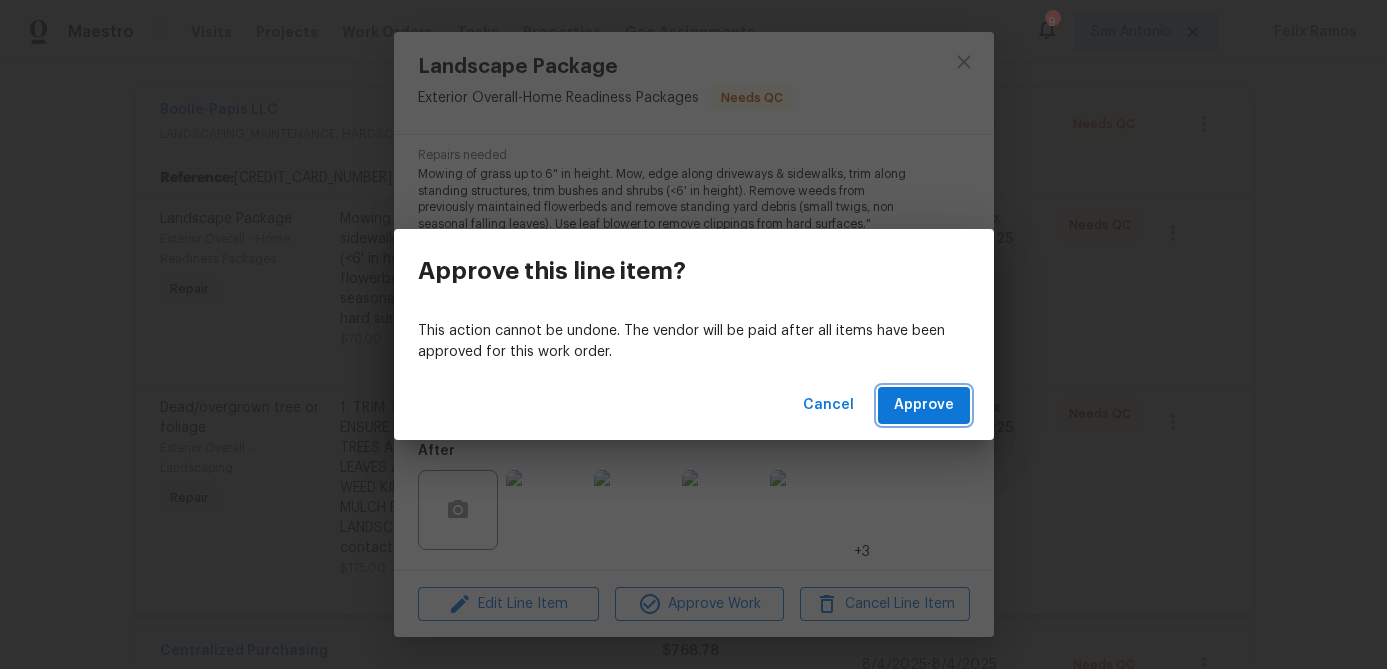 click on "Approve" at bounding box center [924, 405] 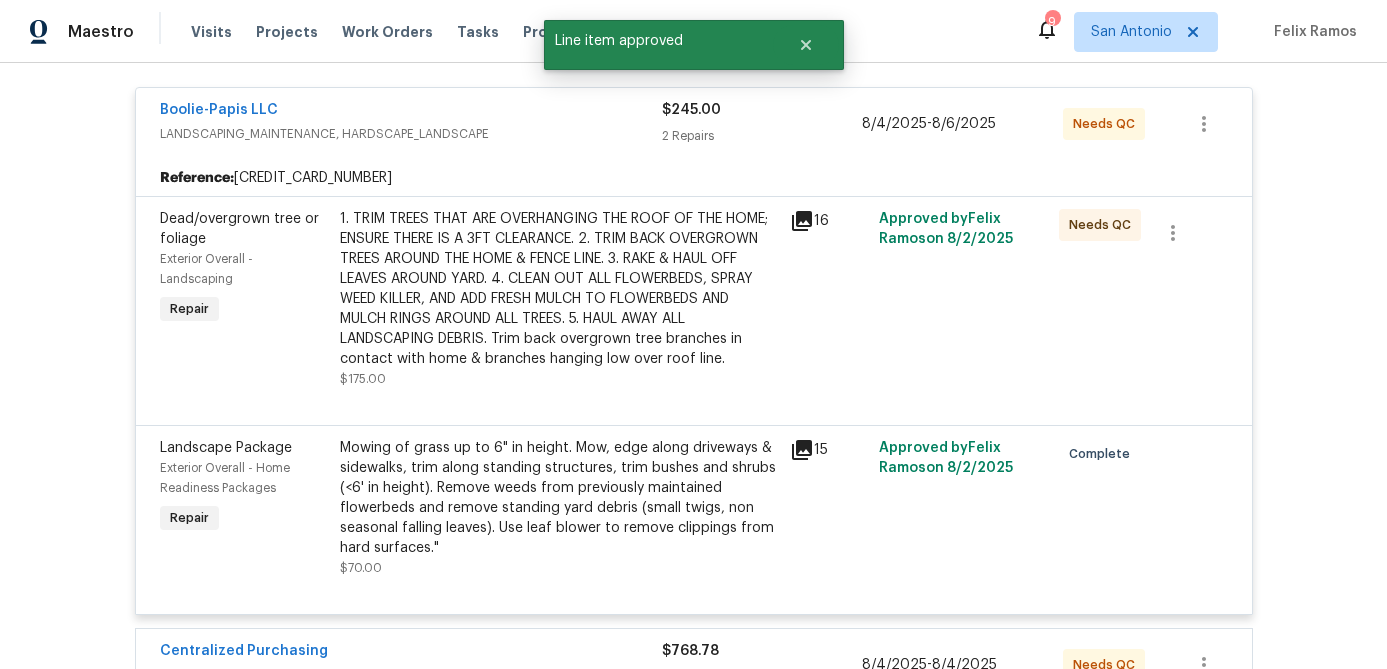 click on "1.  TRIM TREES THAT ARE OVERHANGING THE ROOF OF THE HOME; ENSURE THERE IS A 3FT CLEARANCE.
2.  TRIM BACK OVERGROWN TREES AROUND THE HOME & FENCE LINE.
3.  RAKE & HAUL OFF LEAVES AROUND YARD.
4.   CLEAN OUT ALL FLOWERBEDS, SPRAY WEED KILLER, AND ADD FRESH MULCH TO FLOWERBEDS AND MULCH RINGS AROUND ALL TREES.
5.  HAUL AWAY ALL LANDSCAPING DEBRIS.
Trim back overgrown tree branches in contact with home & branches hanging low over roof line." at bounding box center (559, 289) 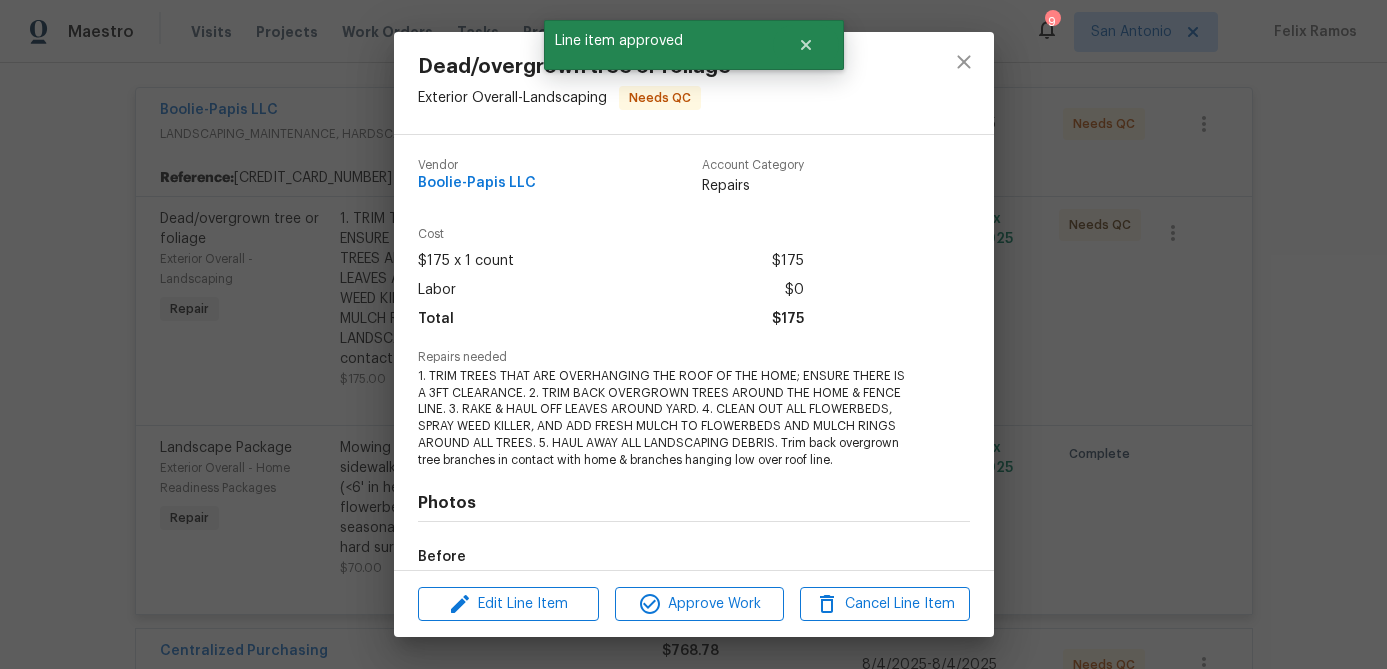 scroll, scrollTop: 235, scrollLeft: 0, axis: vertical 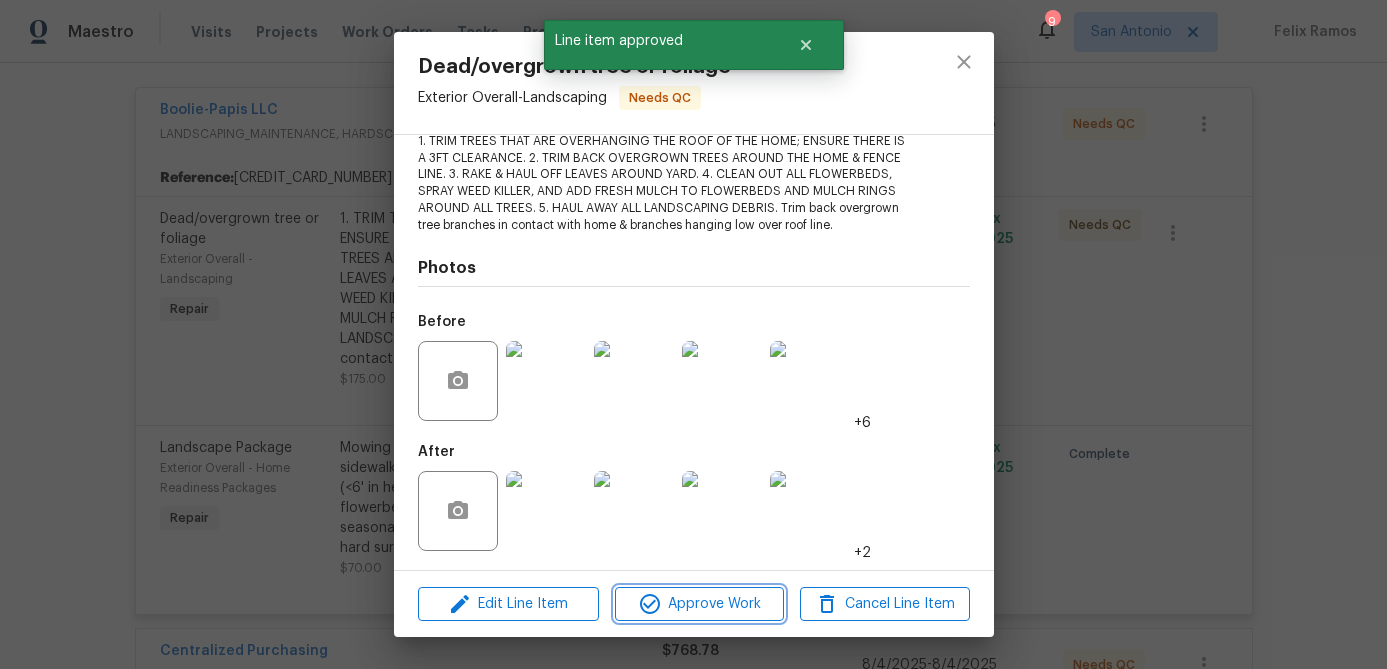 click on "Approve Work" at bounding box center [699, 604] 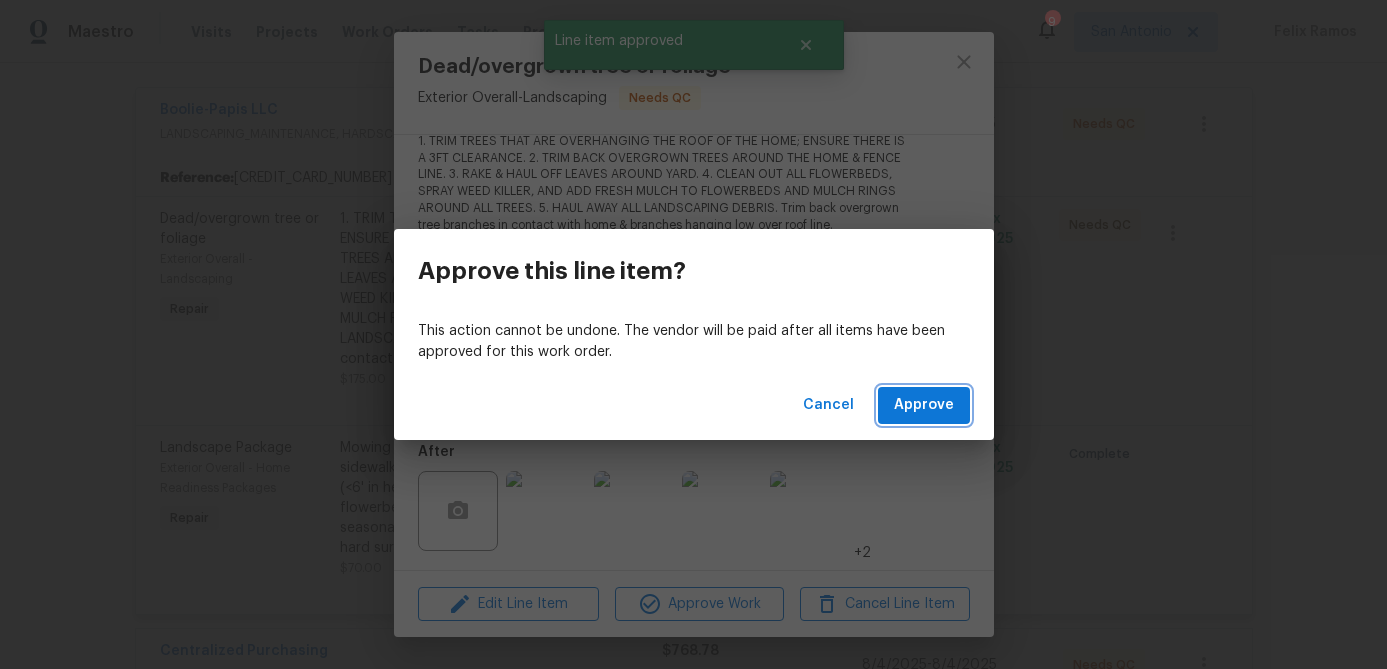 click on "Approve" at bounding box center (924, 405) 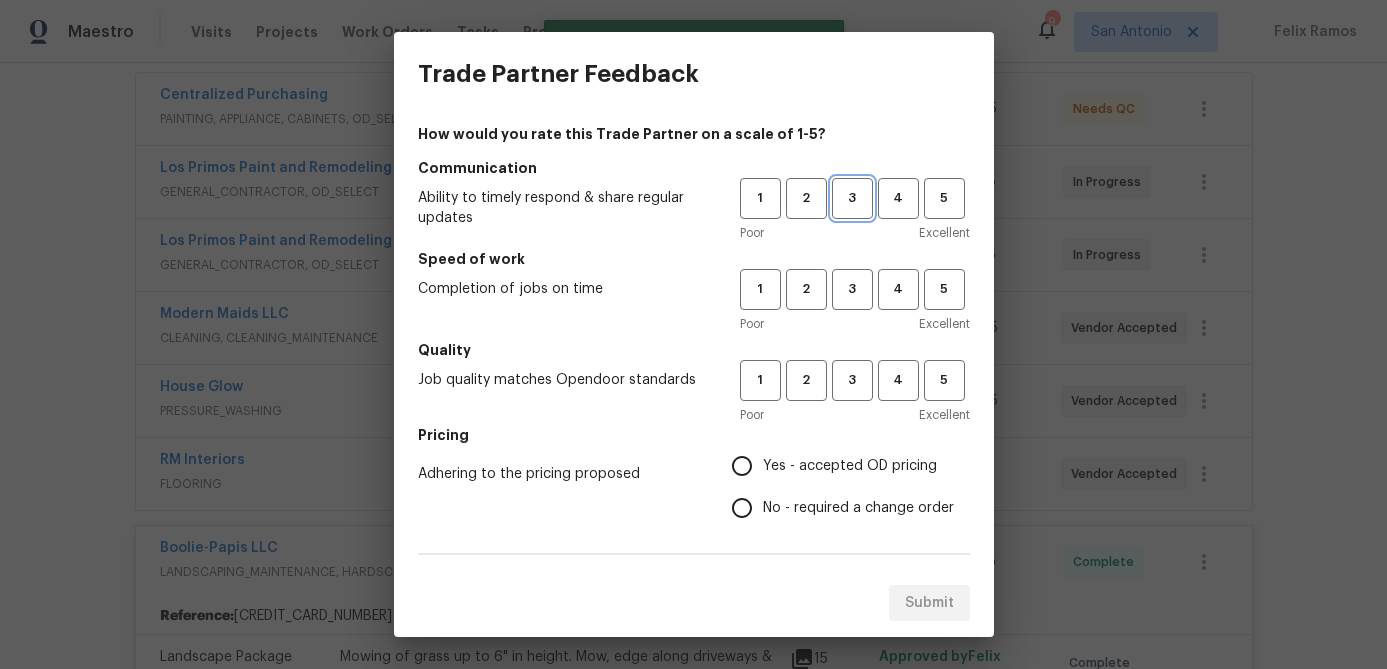 click on "3" at bounding box center [852, 198] 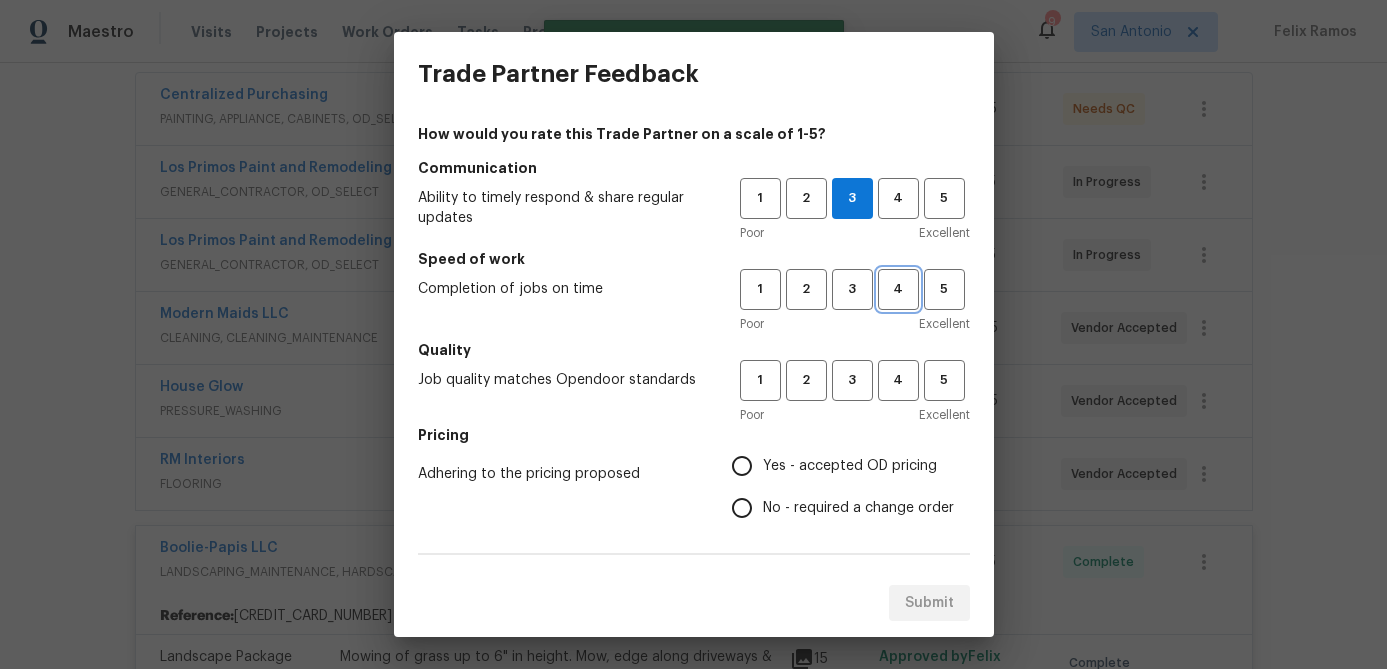 click on "4" at bounding box center (898, 289) 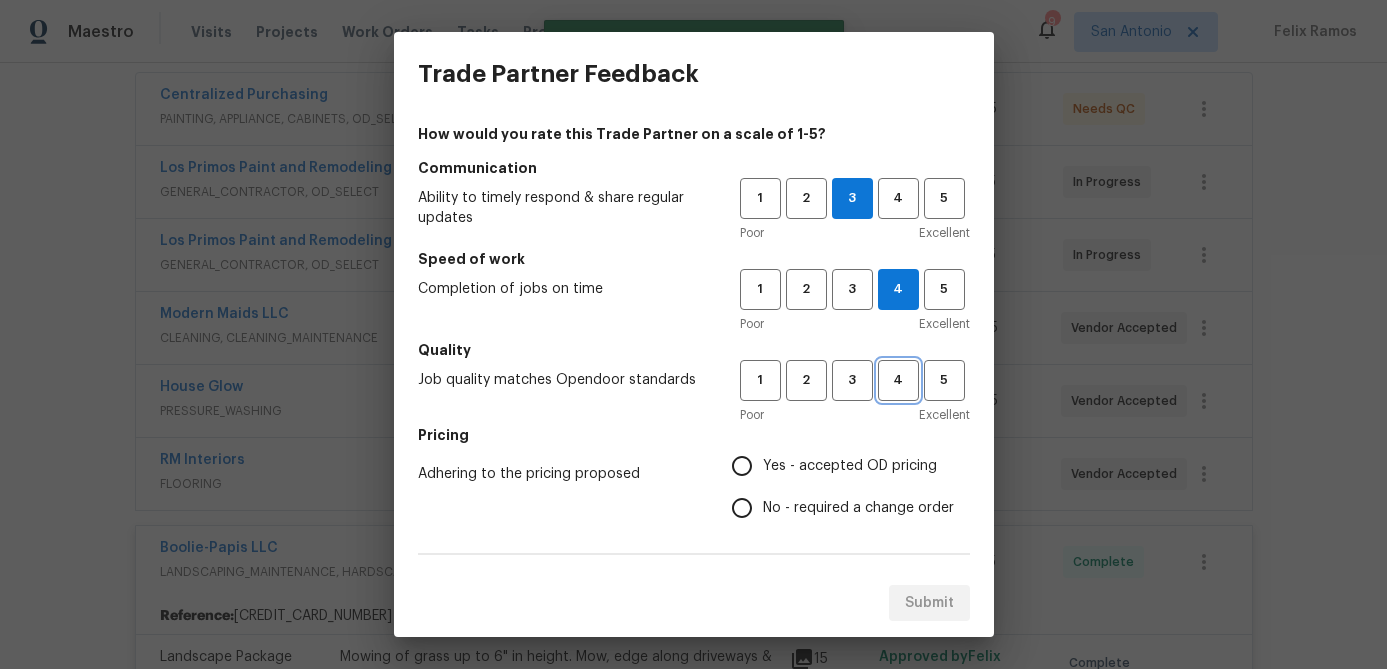 click on "4" at bounding box center (898, 380) 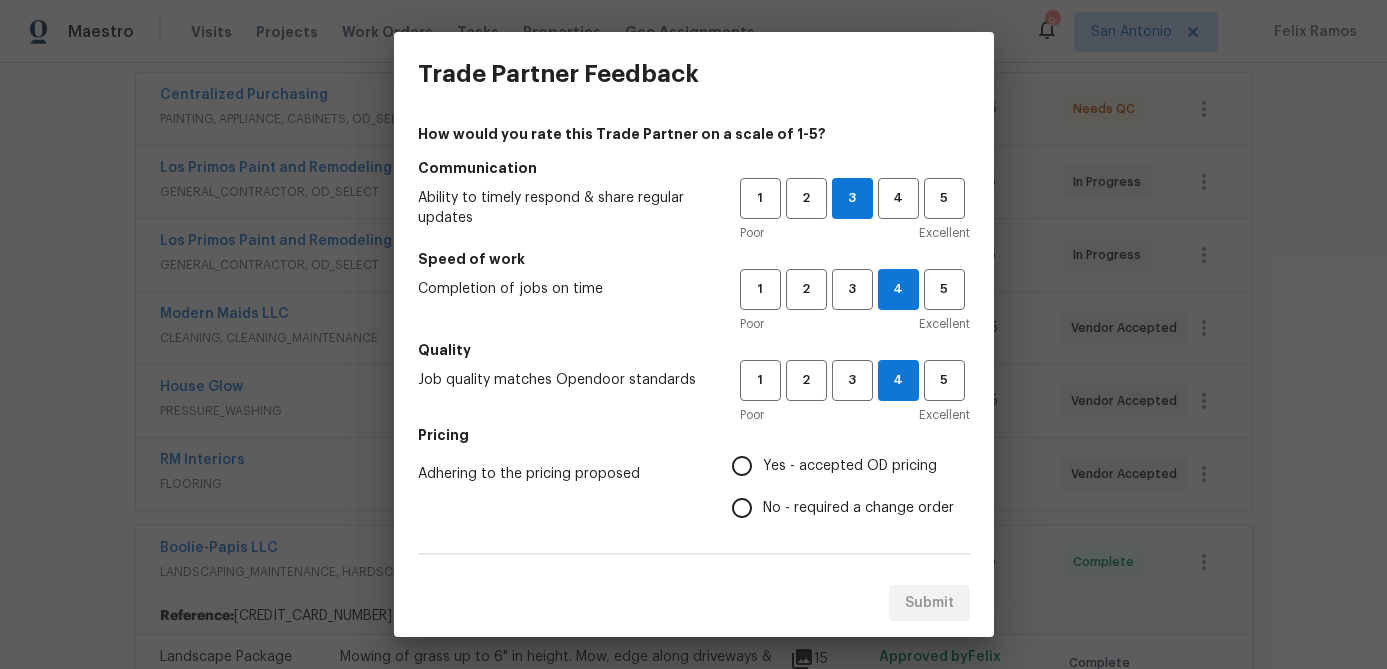 click on "Yes - accepted OD pricing" at bounding box center (742, 466) 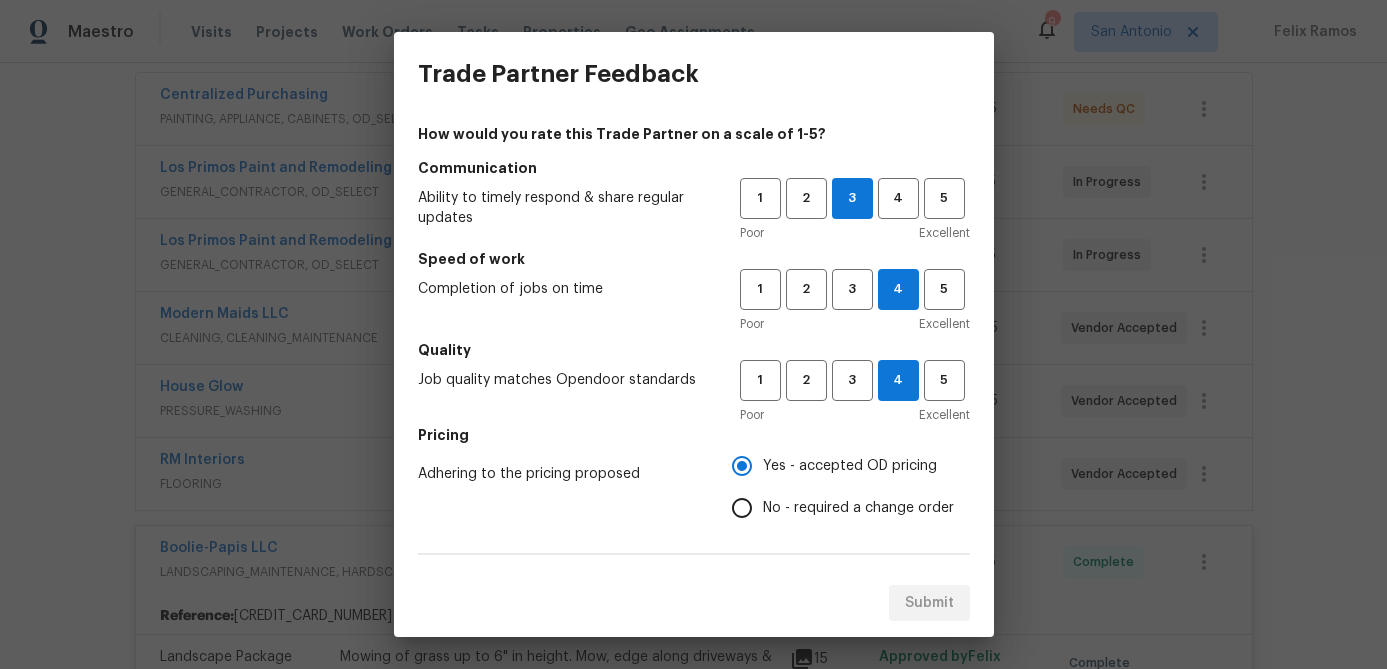 scroll, scrollTop: 346, scrollLeft: 0, axis: vertical 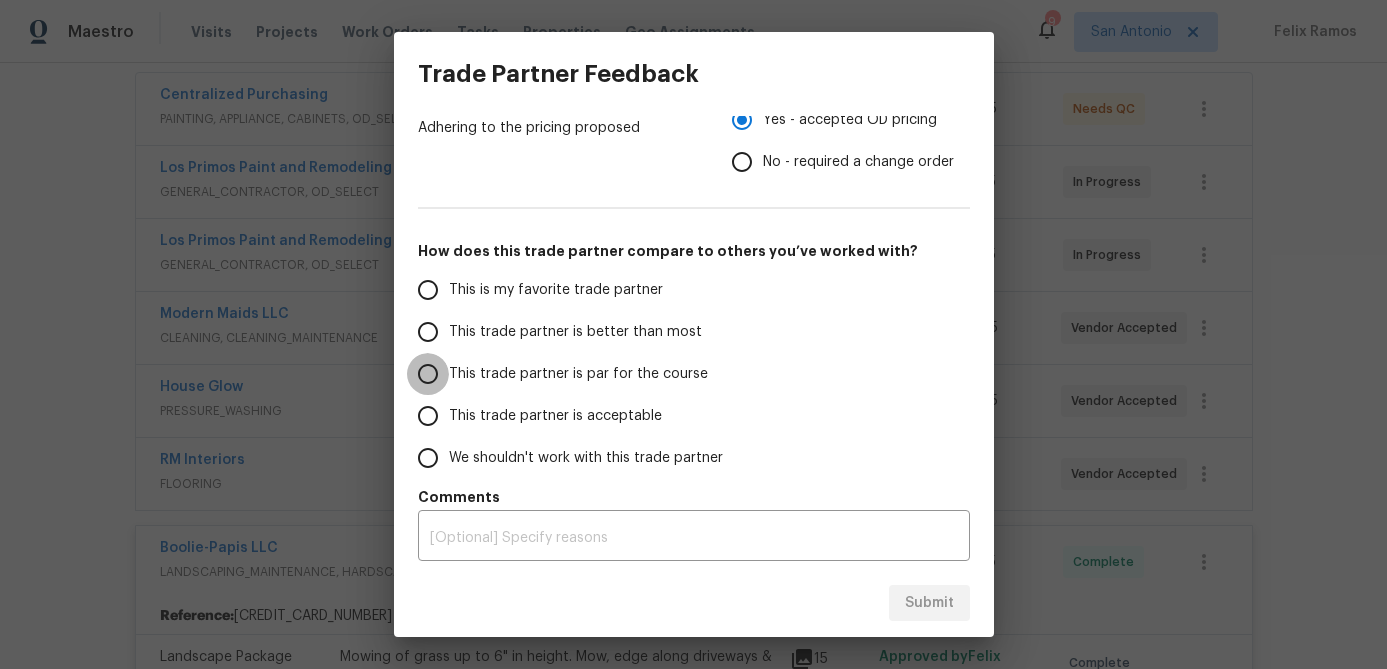 click on "This trade partner is par for the course" at bounding box center (428, 374) 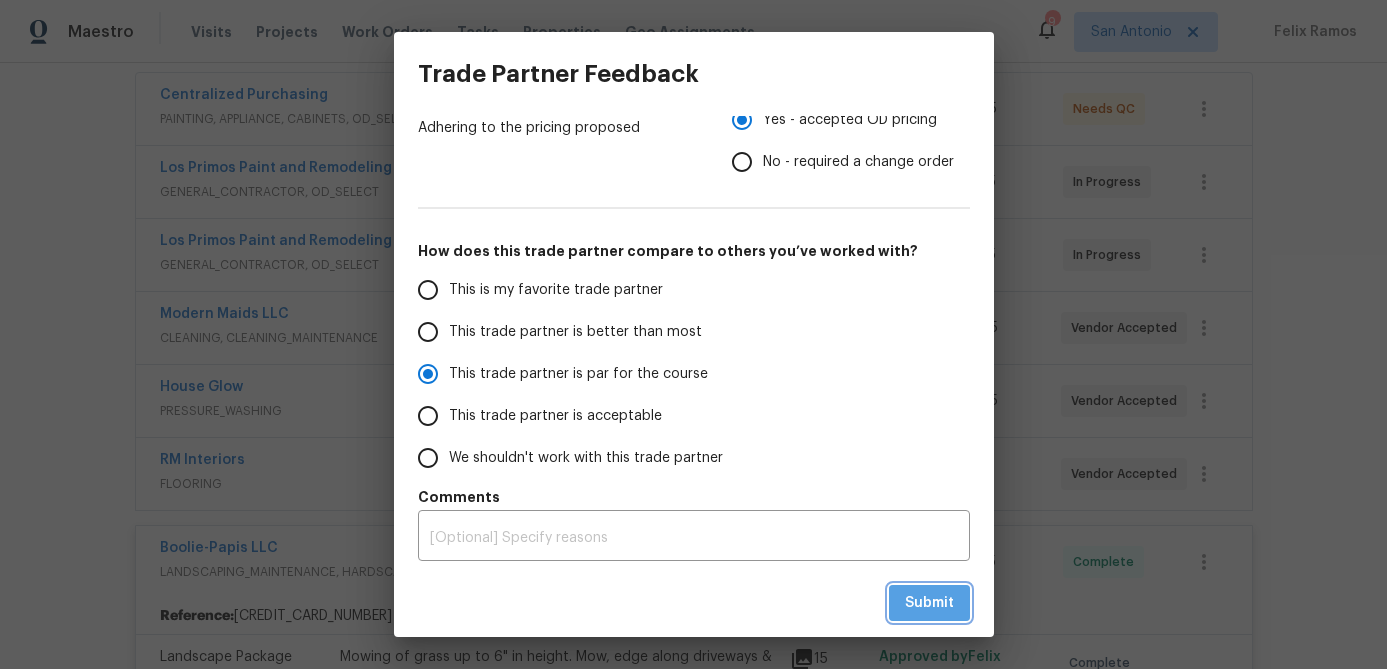 click on "Submit" at bounding box center [929, 603] 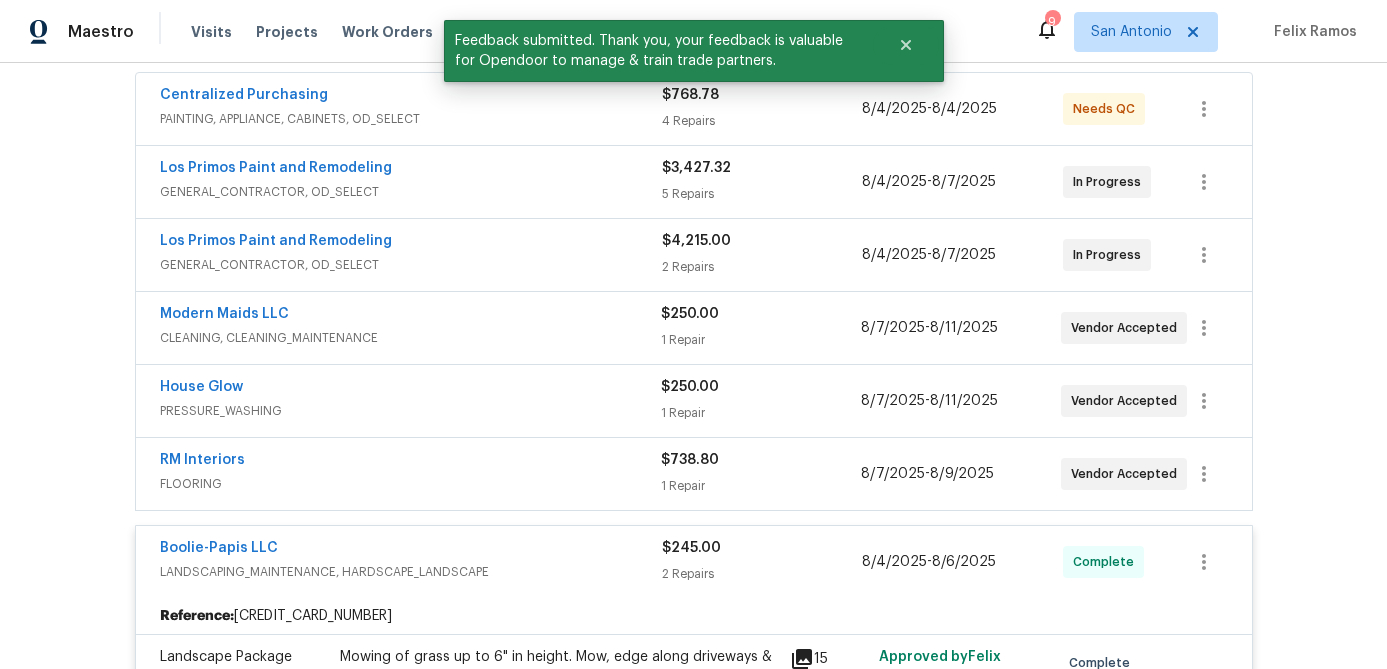 click on "LANDSCAPING_MAINTENANCE, HARDSCAPE_LANDSCAPE" at bounding box center [411, 572] 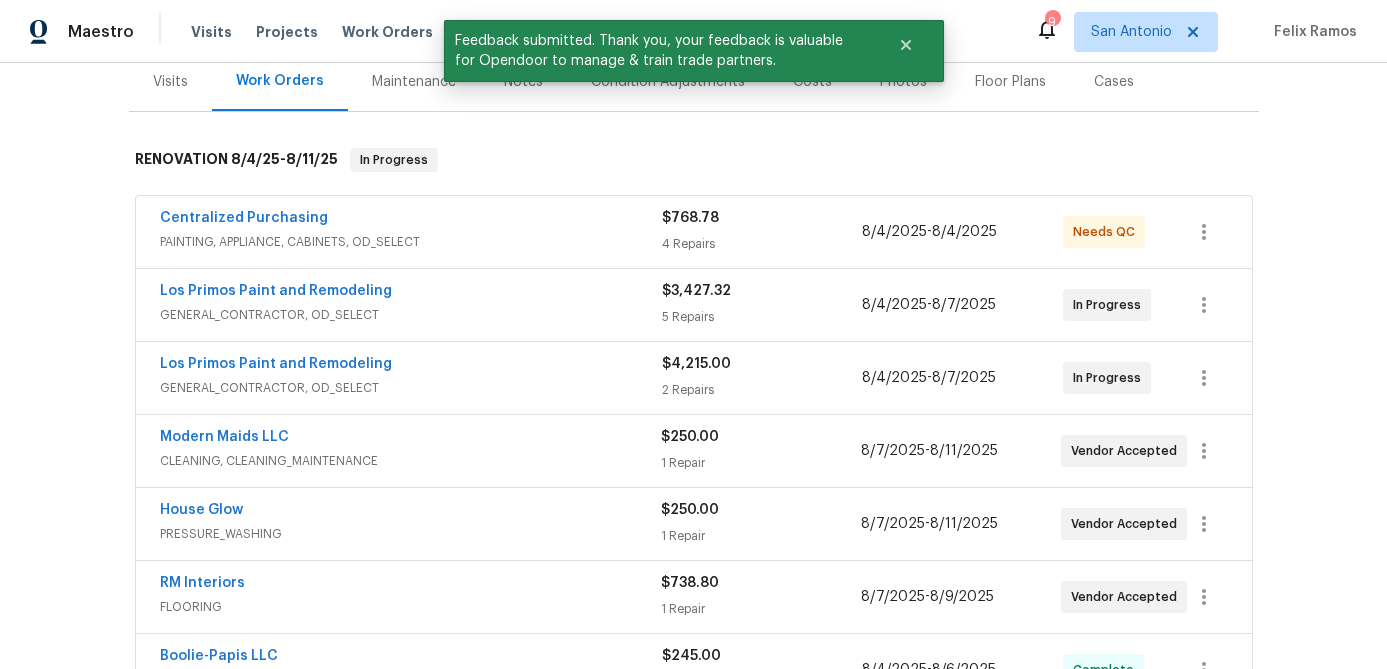 scroll, scrollTop: 66, scrollLeft: 0, axis: vertical 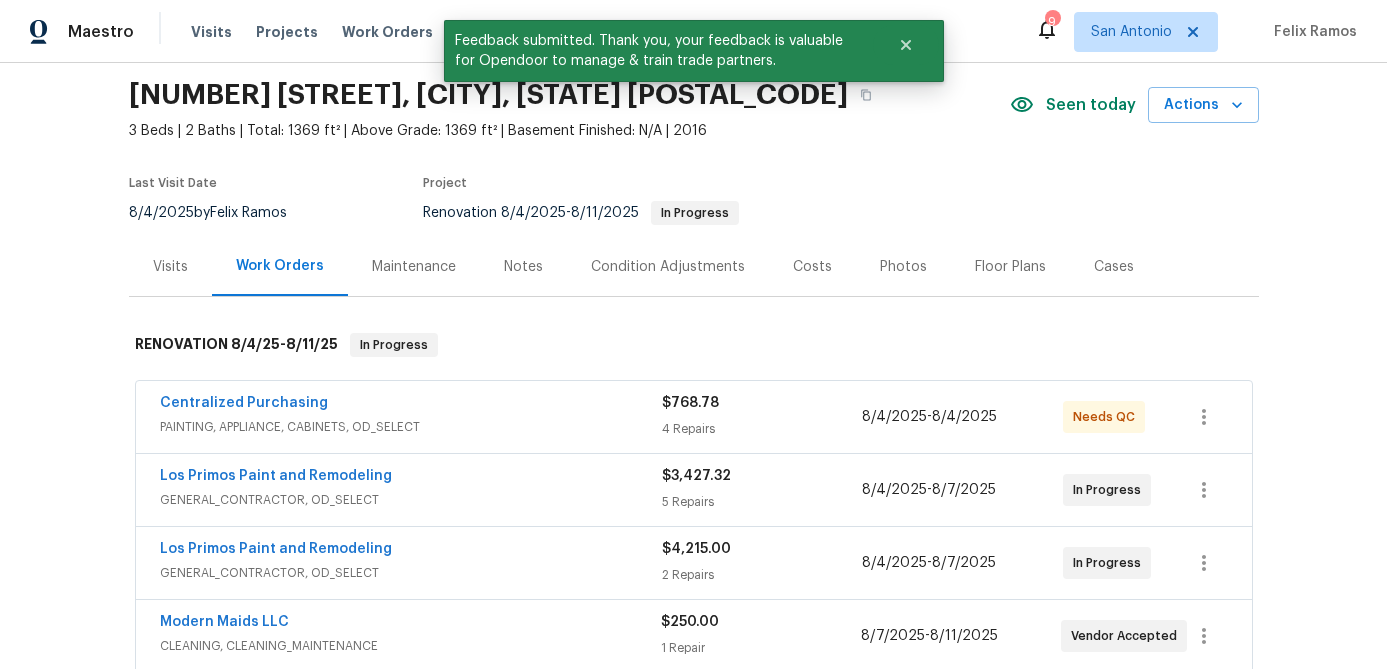 click on "Centralized Purchasing" at bounding box center (411, 405) 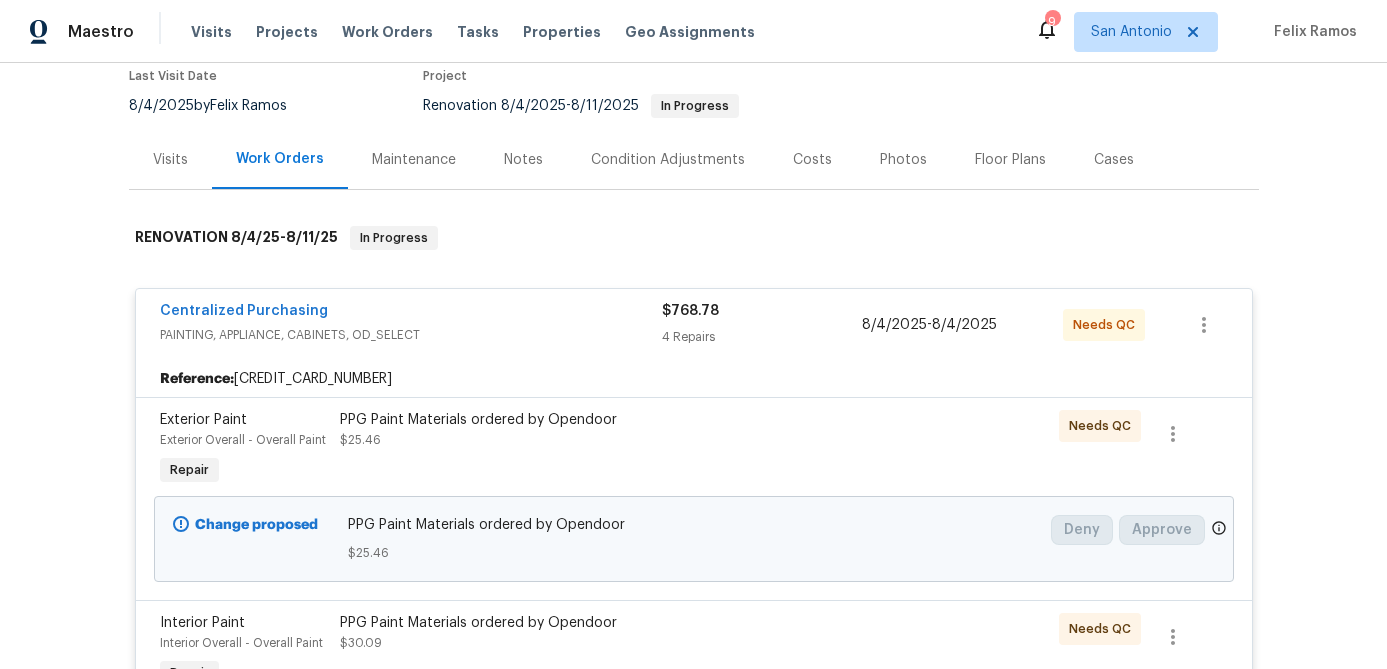 scroll, scrollTop: 177, scrollLeft: 0, axis: vertical 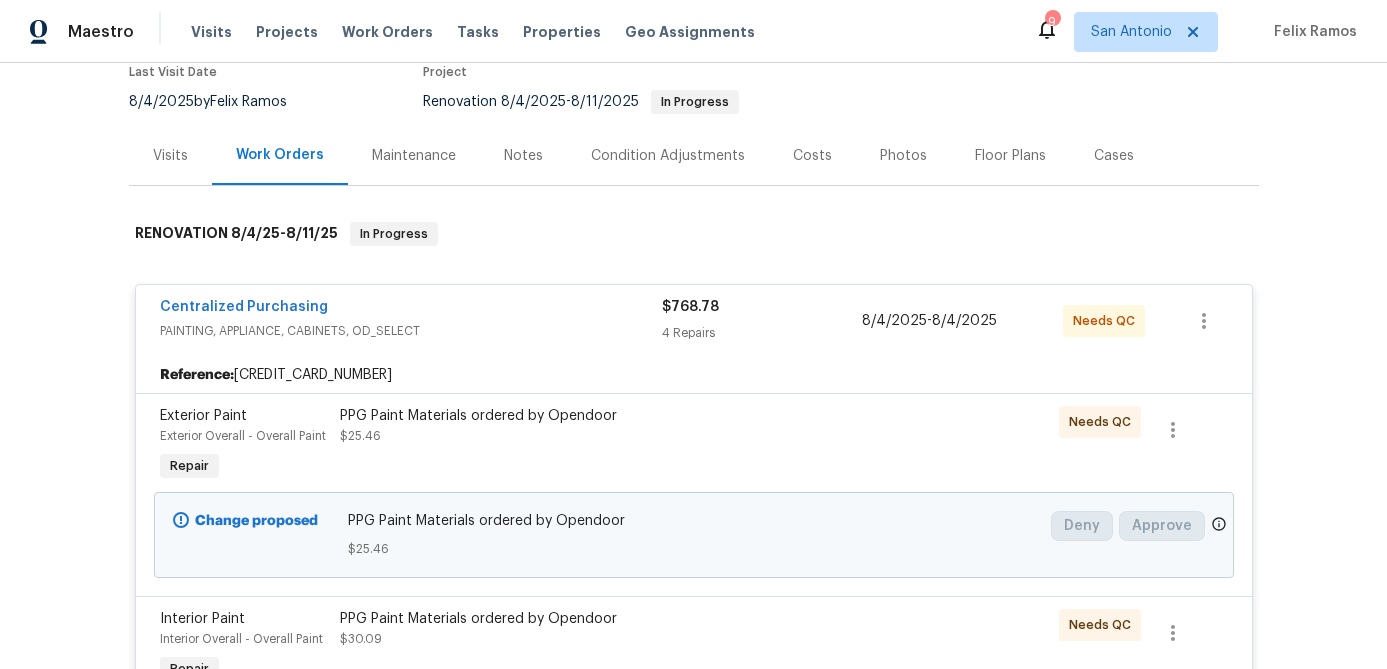 click on "PPG Paint Materials ordered by Opendoor" at bounding box center (559, 416) 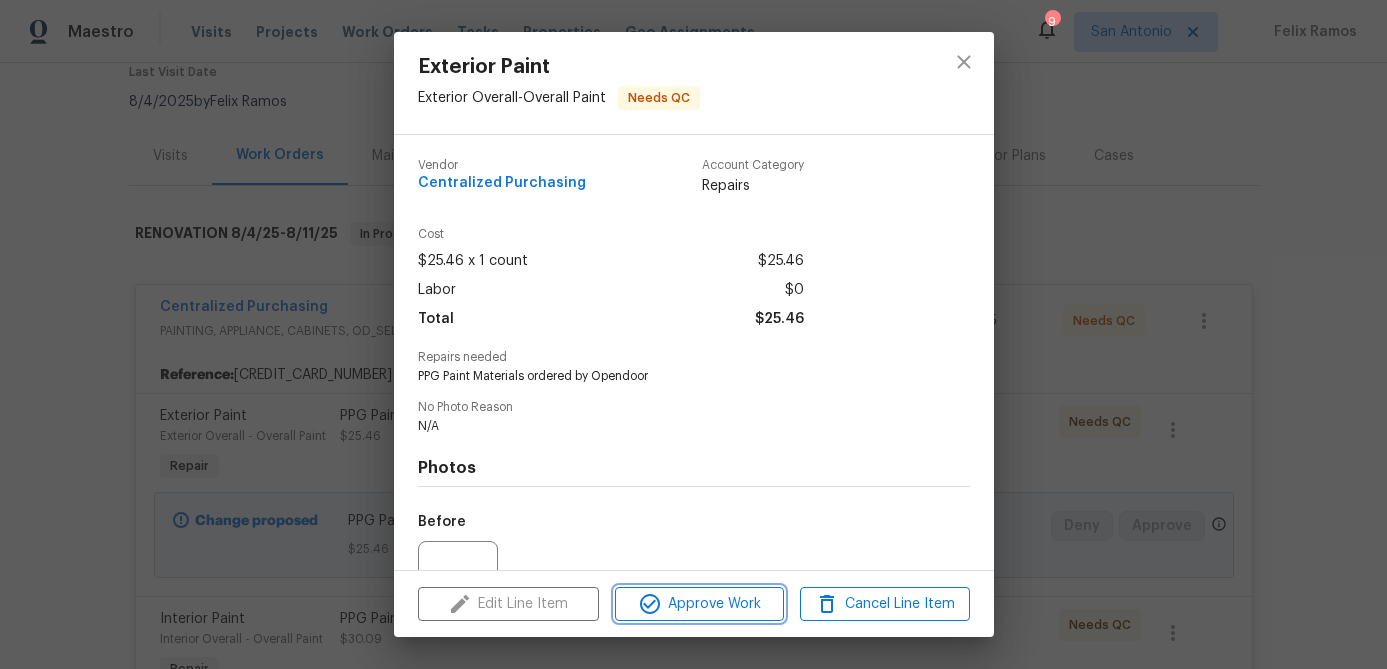 click on "Approve Work" at bounding box center [699, 604] 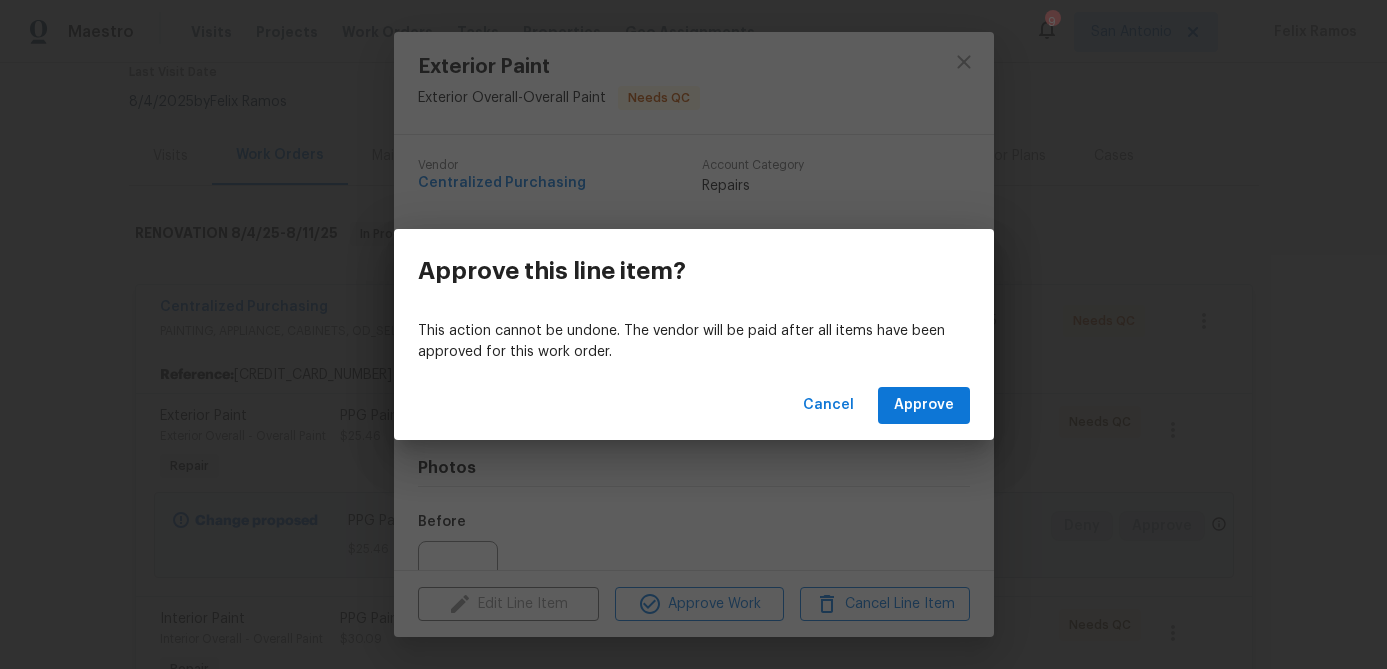 click on "Cancel Approve" at bounding box center (694, 405) 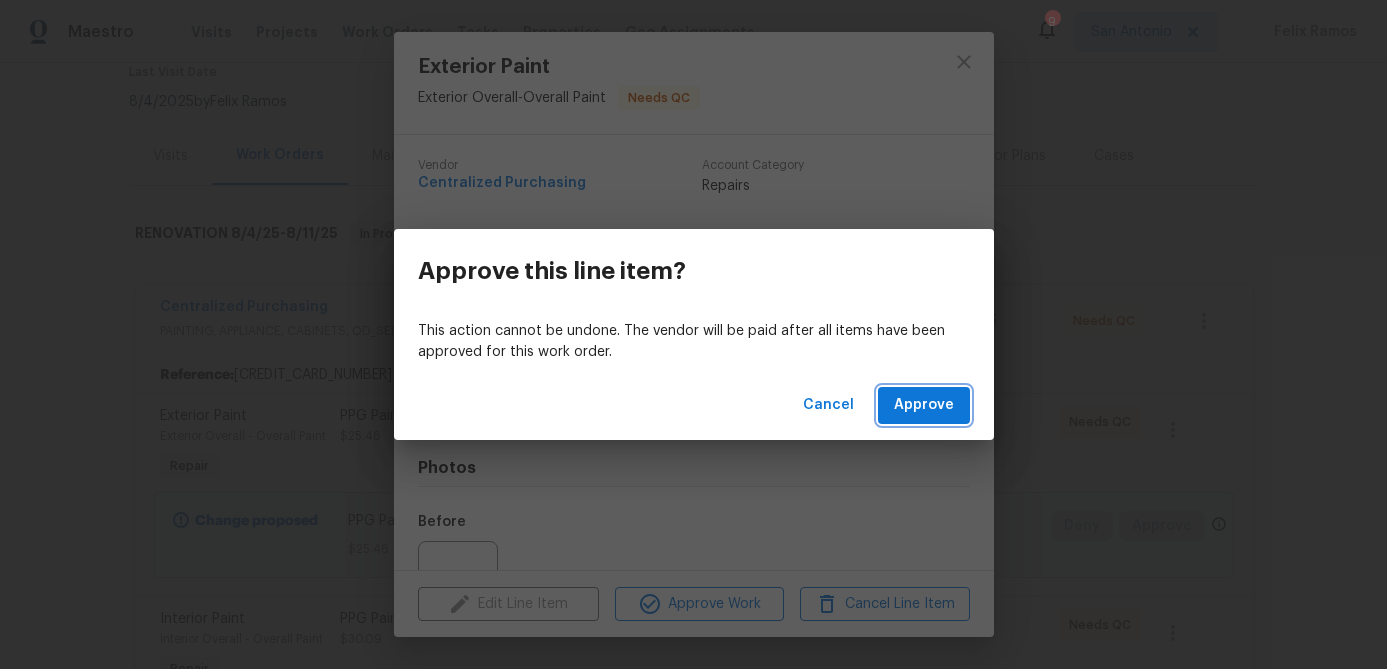 click on "Approve" at bounding box center (924, 405) 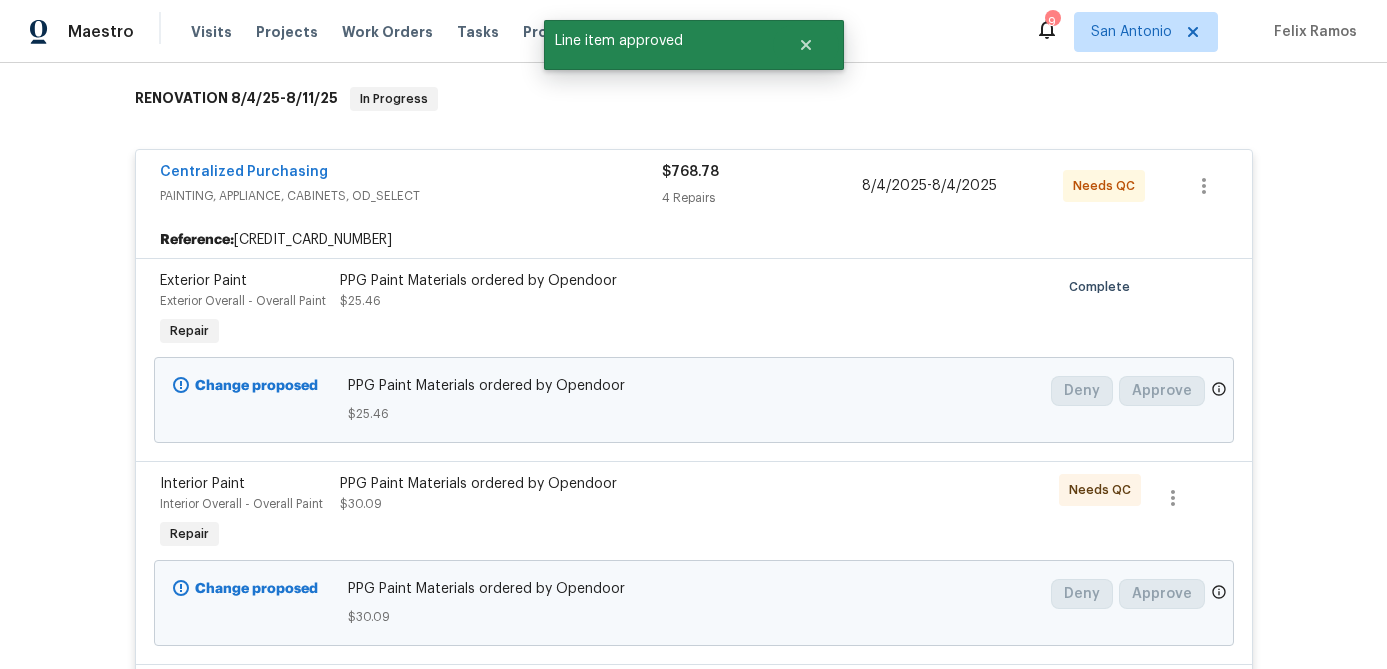 scroll, scrollTop: 308, scrollLeft: 0, axis: vertical 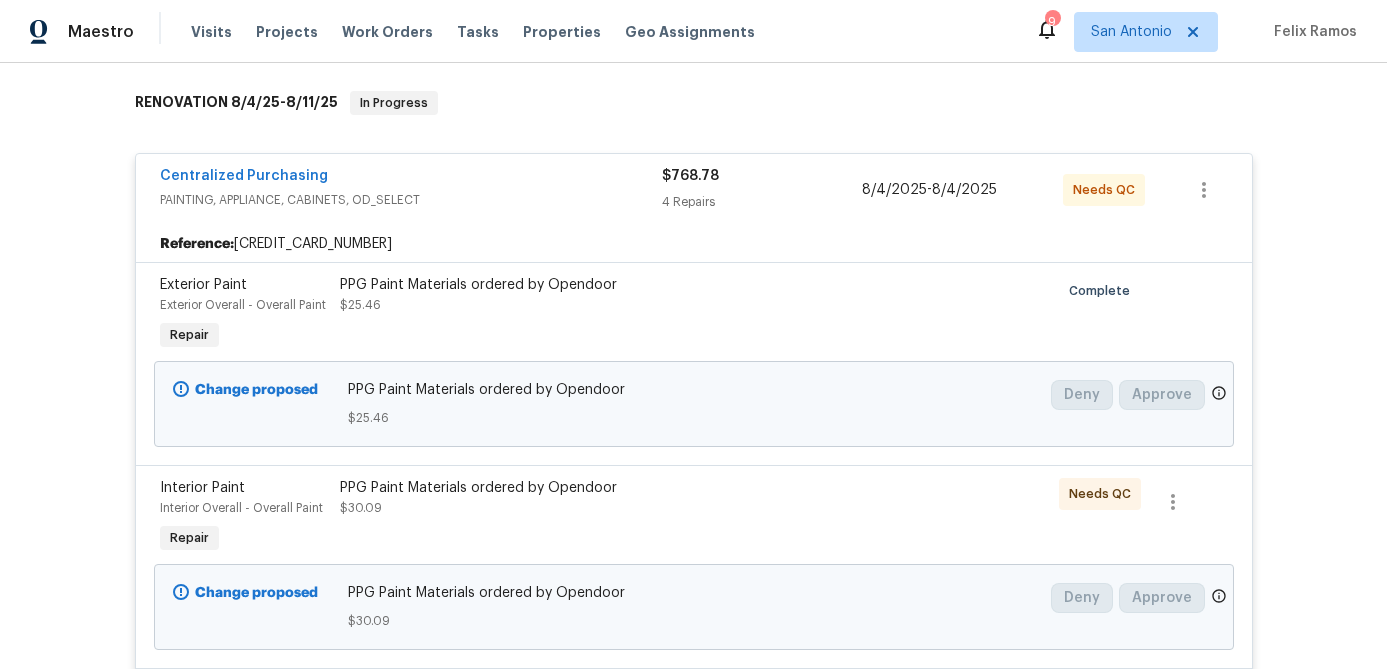 click on "PPG Paint Materials ordered by Opendoor $30.09" at bounding box center [559, 498] 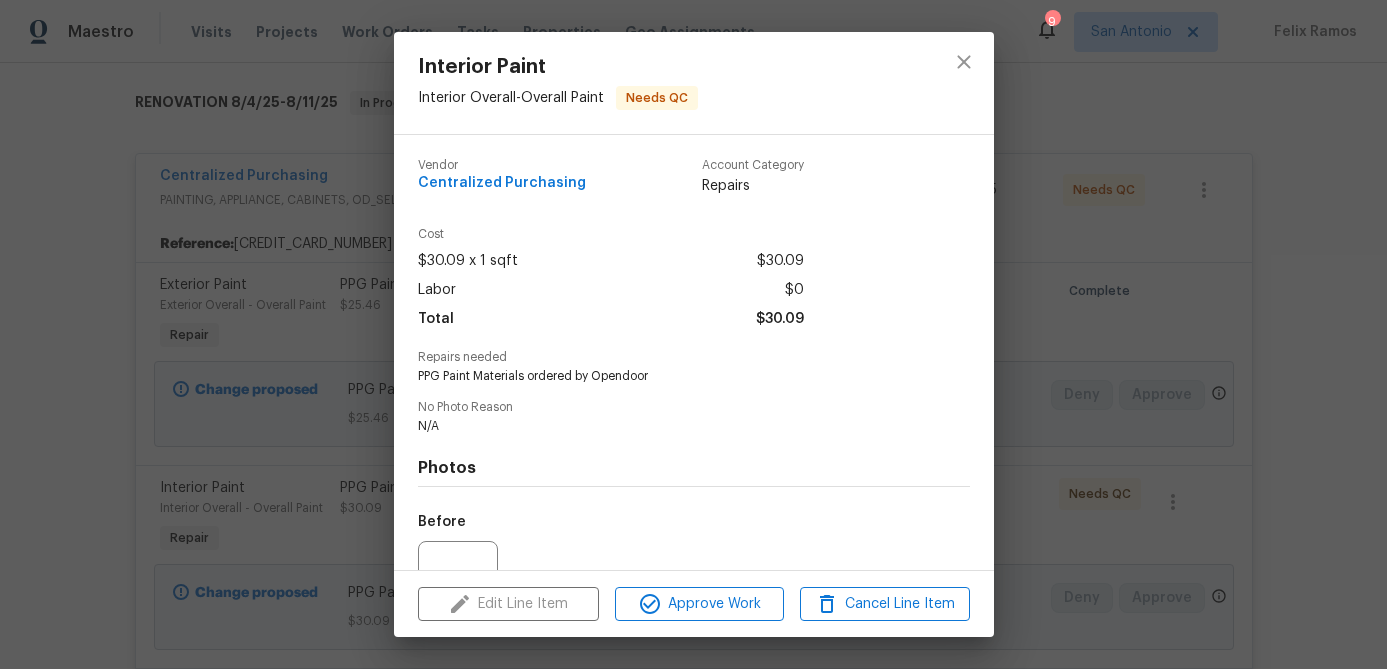 scroll, scrollTop: 201, scrollLeft: 0, axis: vertical 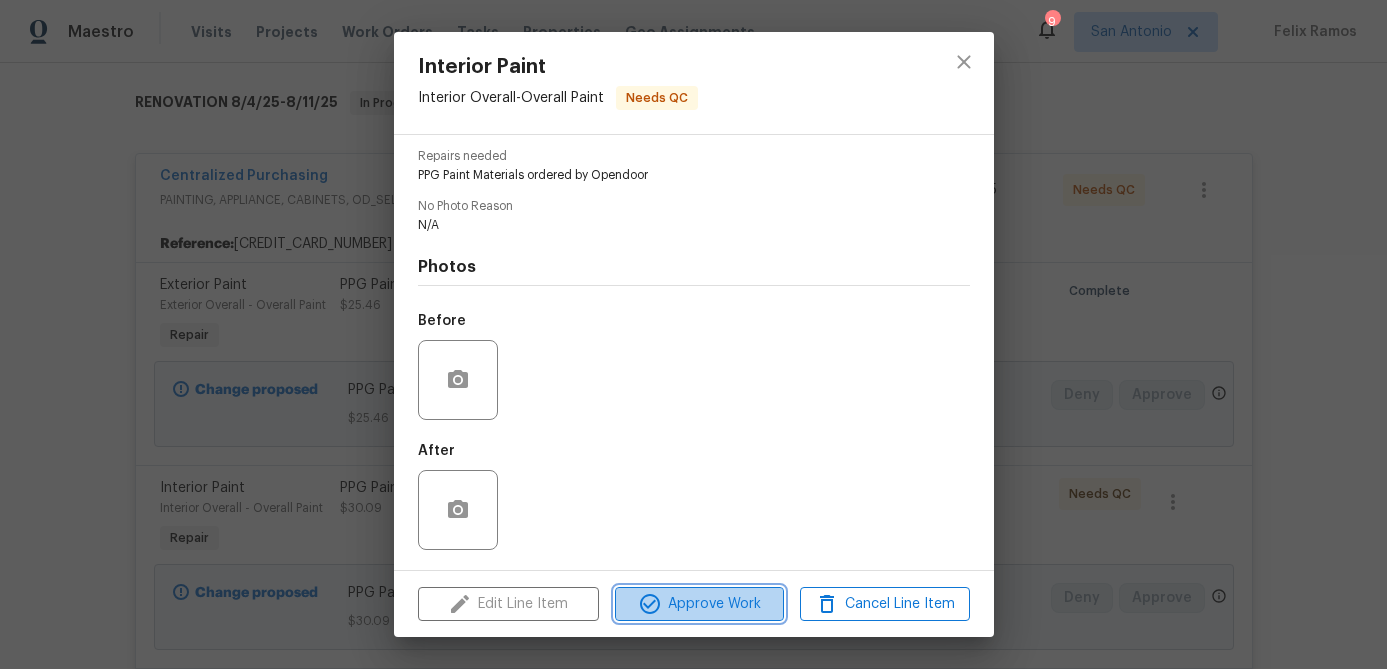 click on "Approve Work" at bounding box center [699, 604] 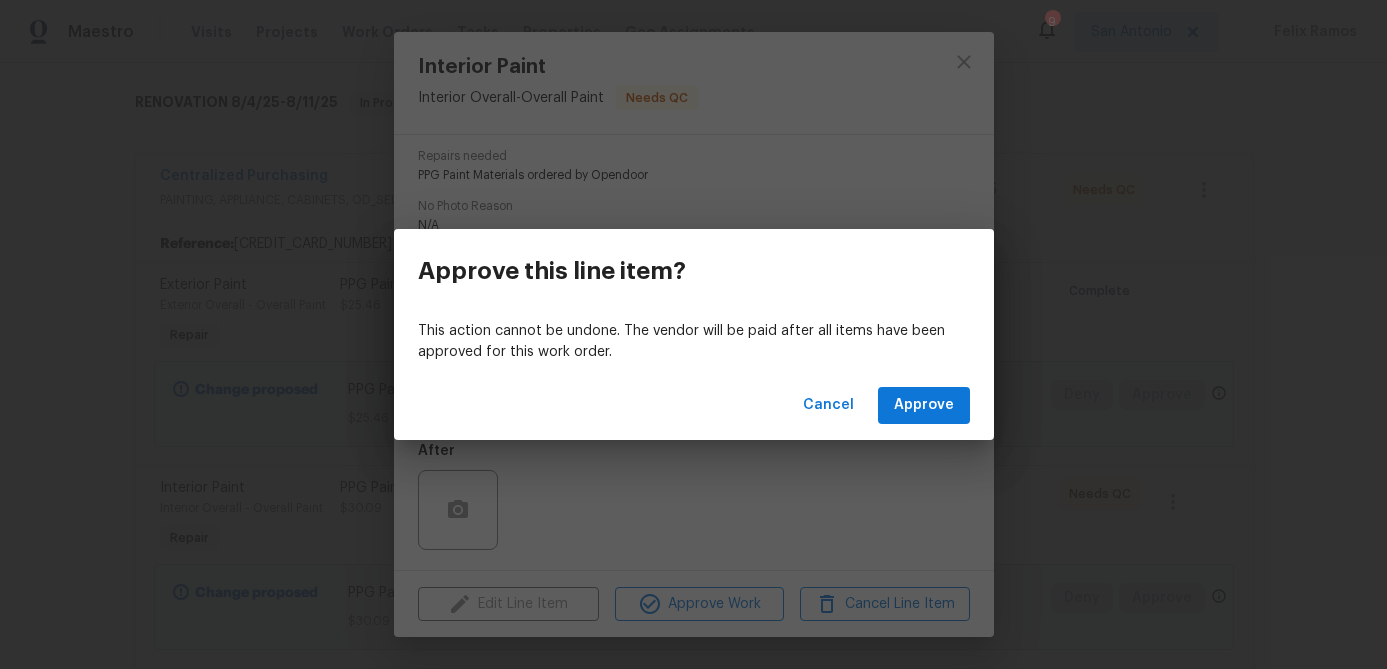 click on "Cancel Approve" at bounding box center (694, 405) 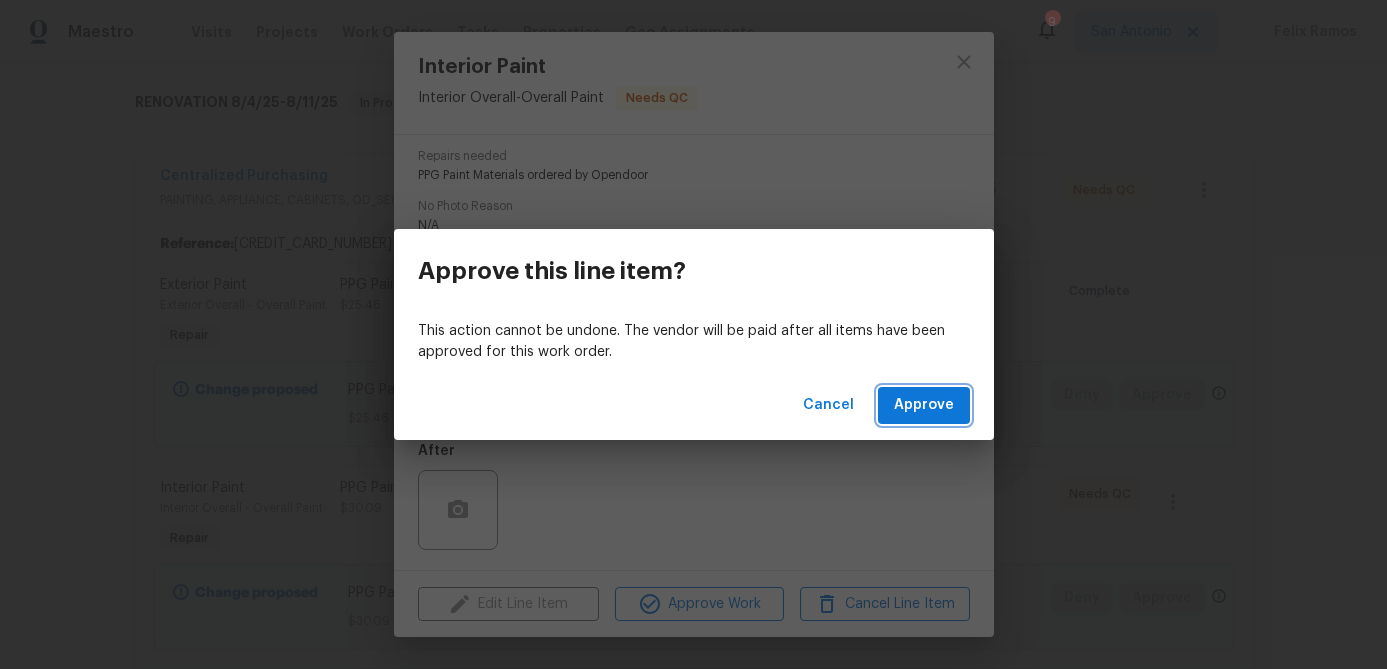 click on "Approve" at bounding box center (924, 405) 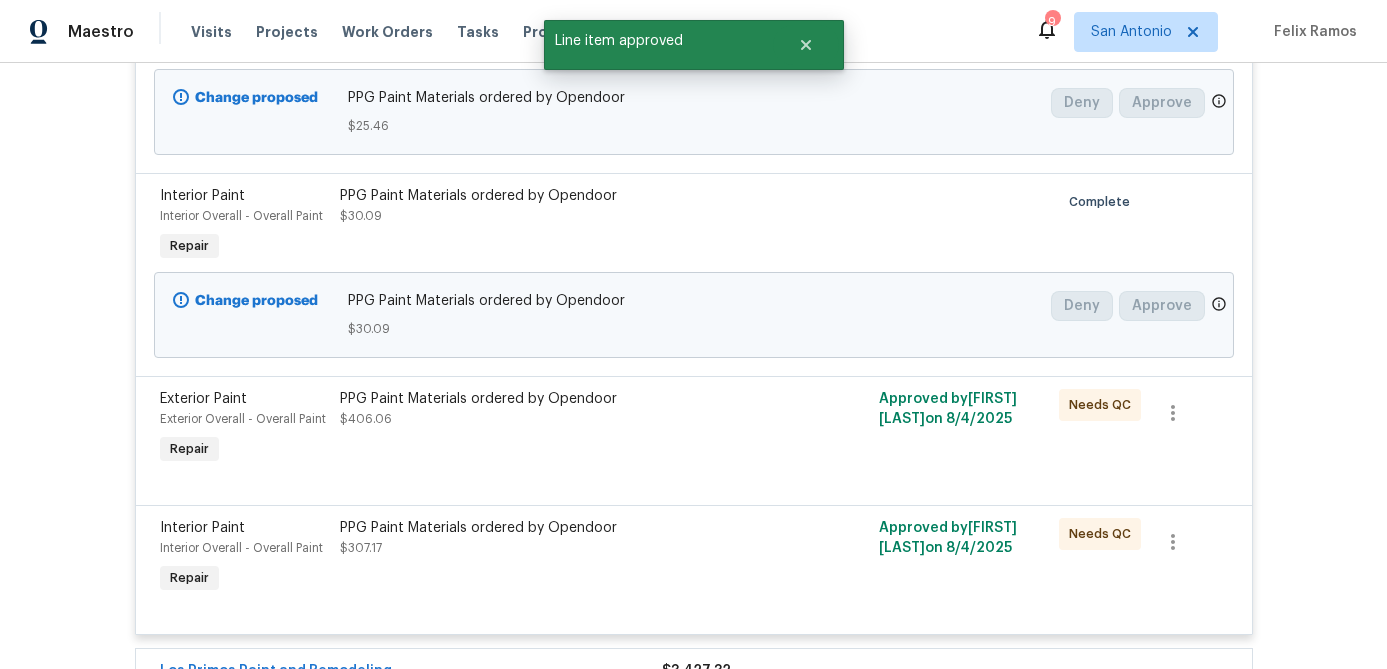 scroll, scrollTop: 904, scrollLeft: 0, axis: vertical 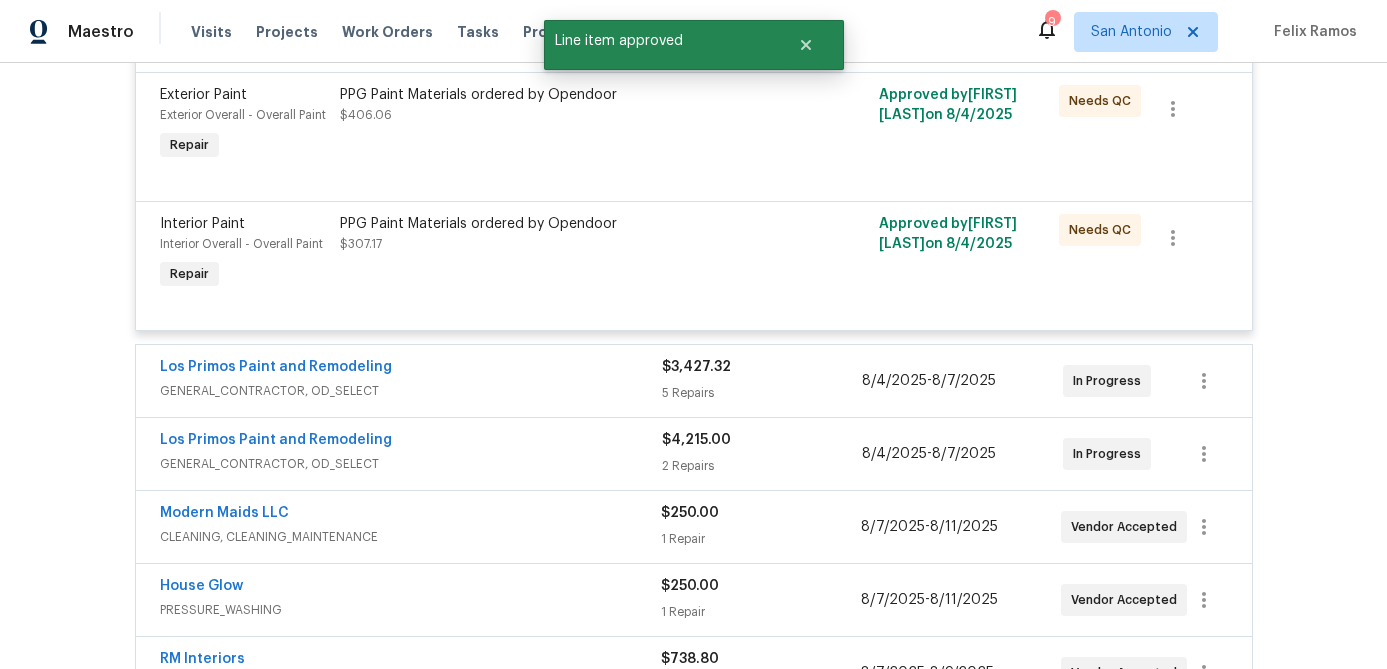 click on "PPG Paint Materials ordered by Opendoor $406.06" at bounding box center [559, 125] 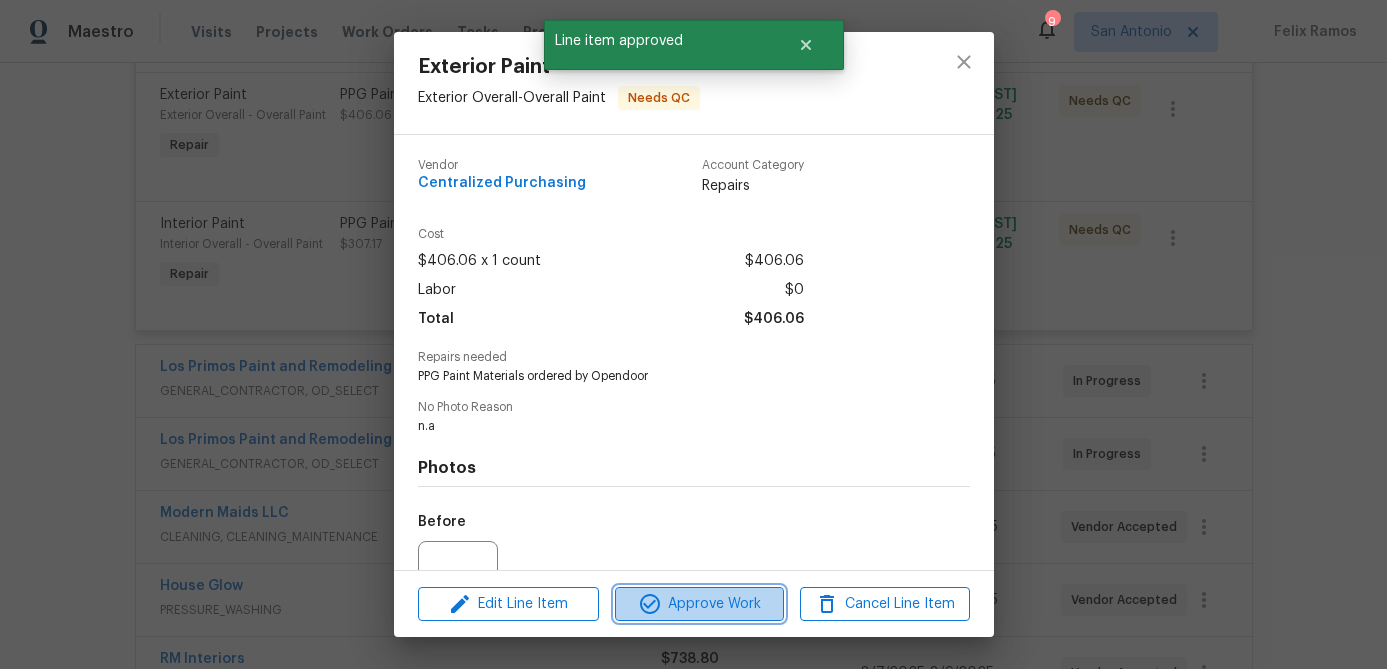 click on "Approve Work" at bounding box center [699, 604] 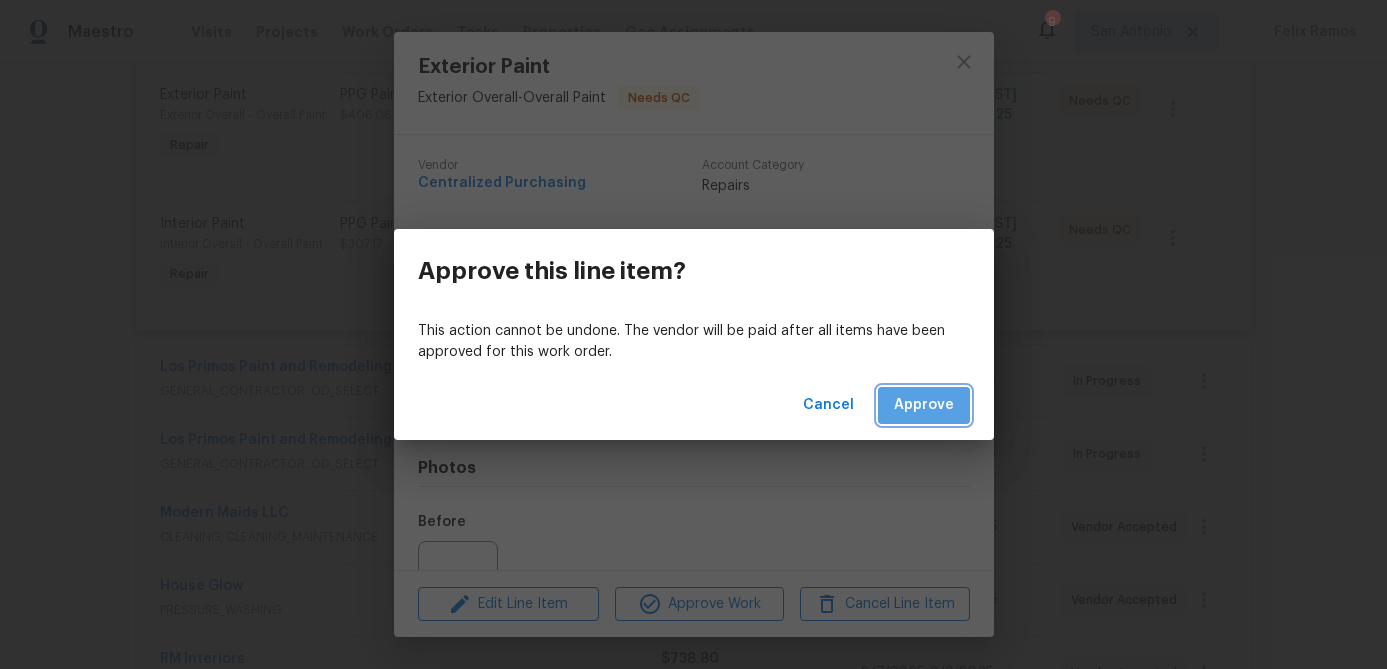 click on "Approve" at bounding box center (924, 405) 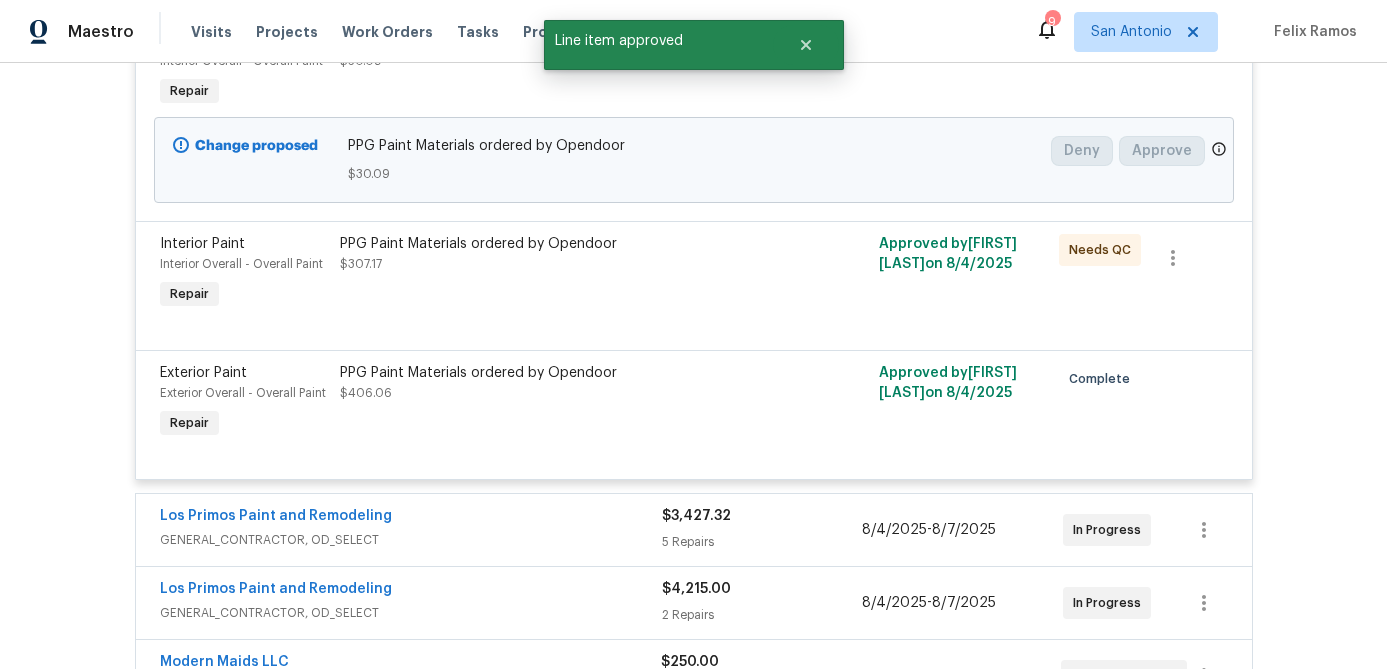 scroll, scrollTop: 739, scrollLeft: 0, axis: vertical 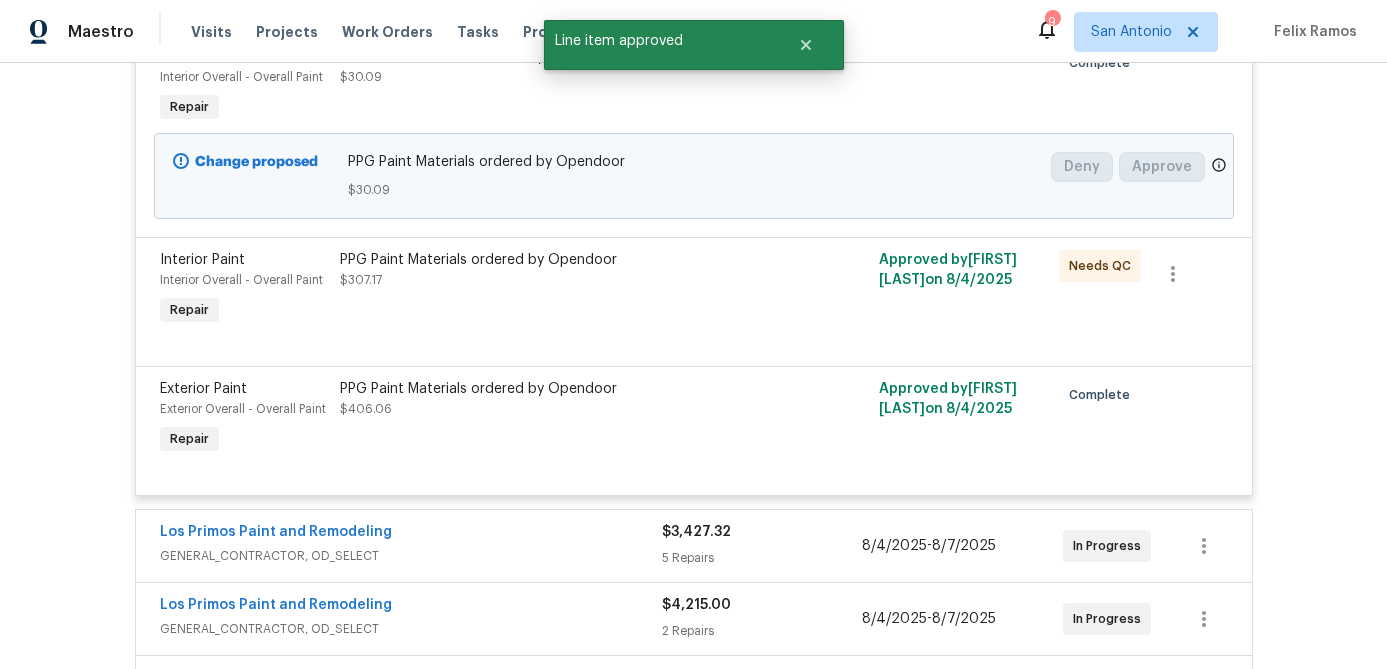 click on "PPG Paint Materials ordered by Opendoor" at bounding box center [559, 260] 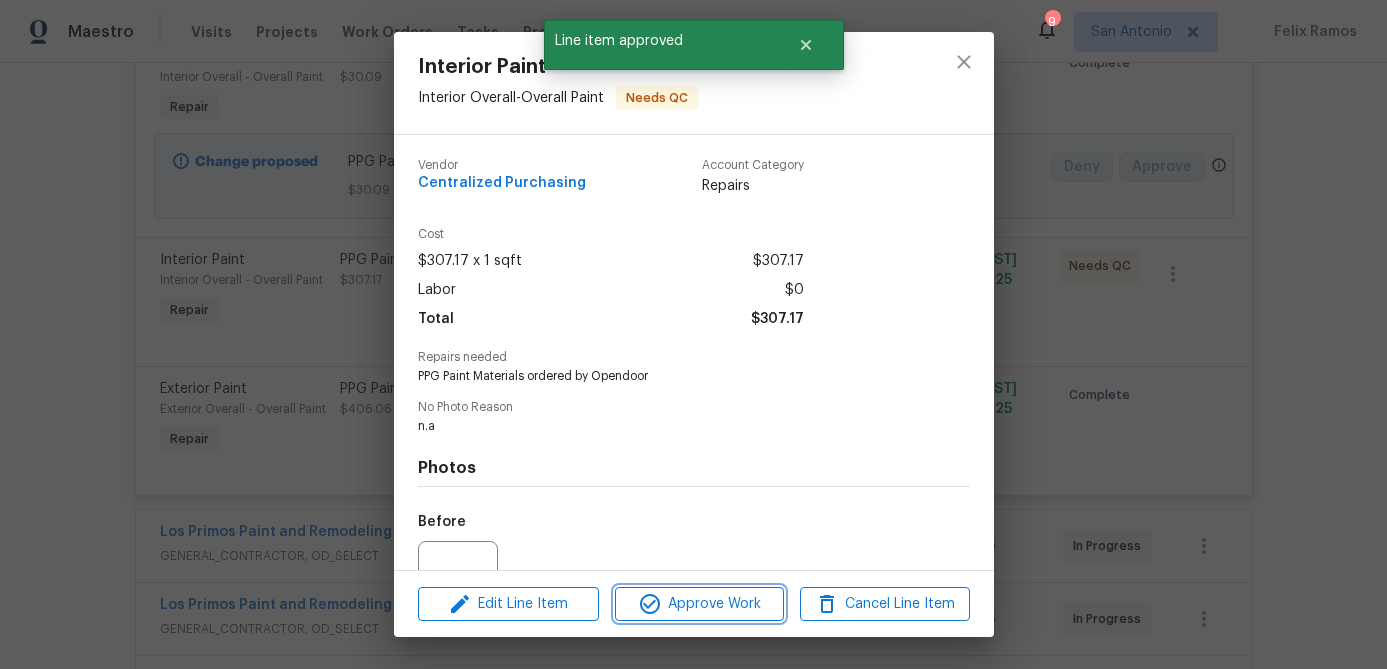 click on "Approve Work" at bounding box center (699, 604) 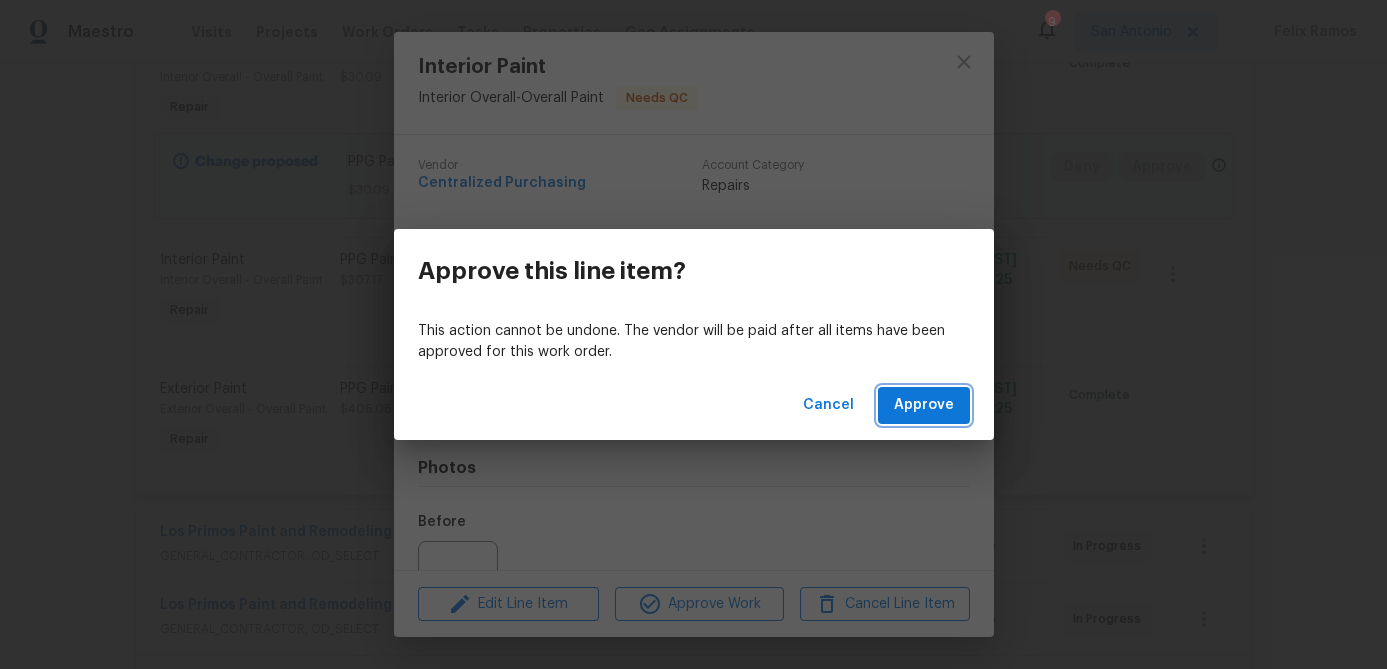click on "Approve" at bounding box center [924, 405] 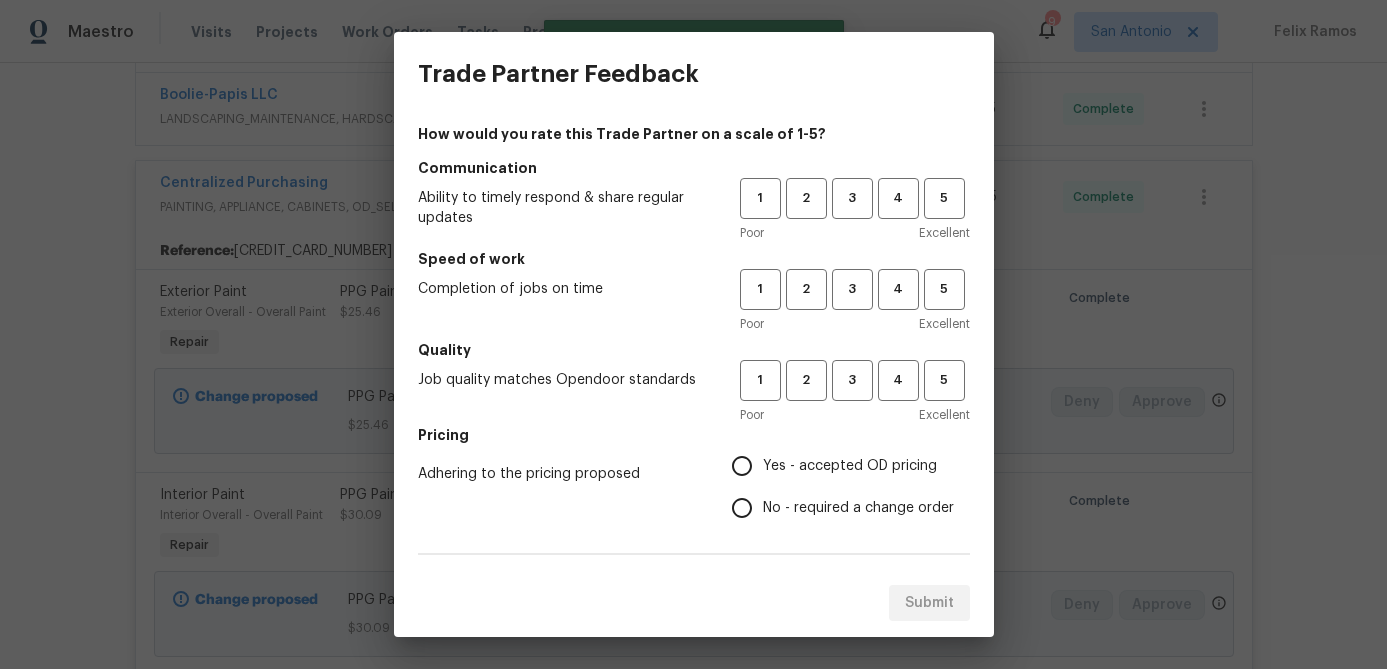 scroll, scrollTop: 0, scrollLeft: 0, axis: both 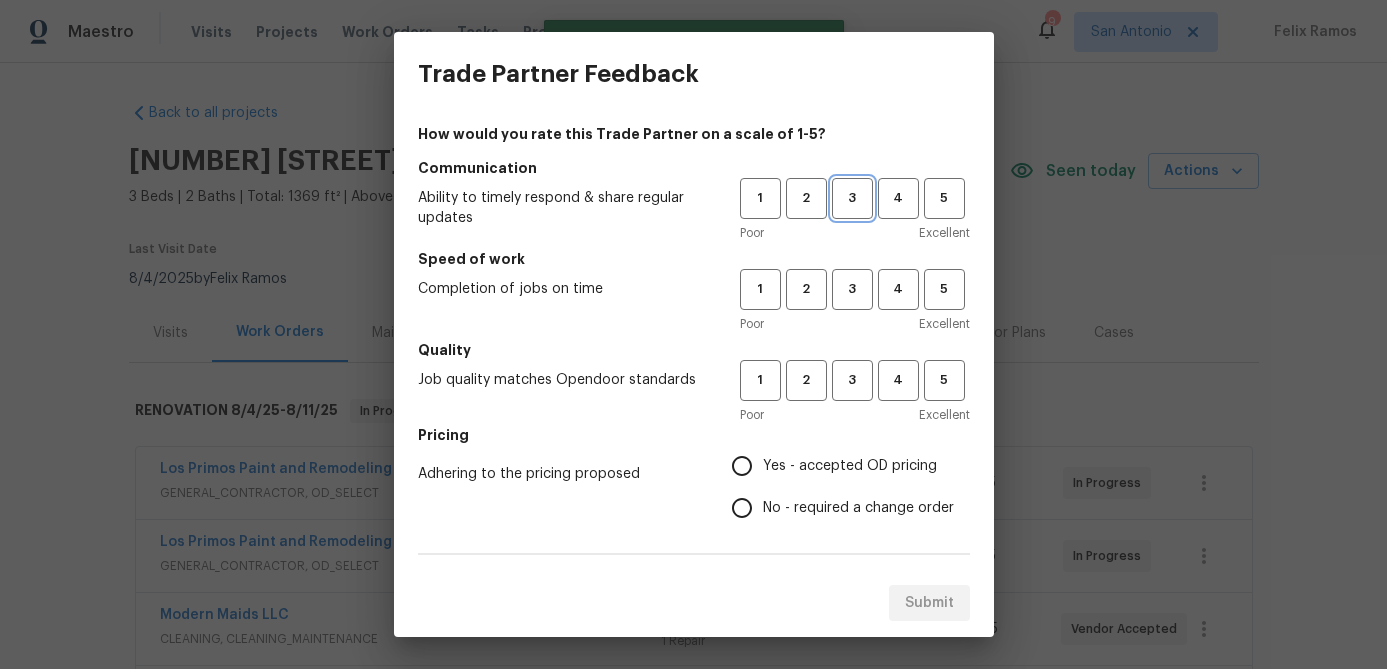 click on "3" at bounding box center (852, 198) 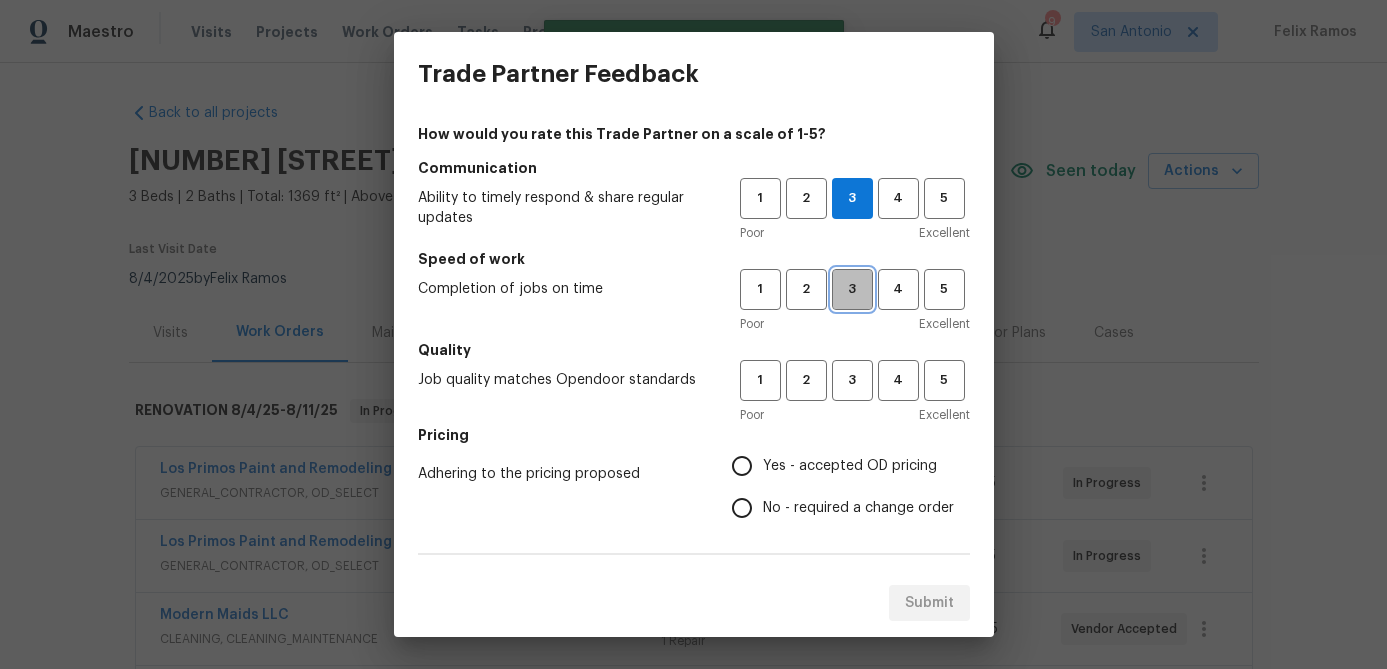 click on "3" at bounding box center [852, 289] 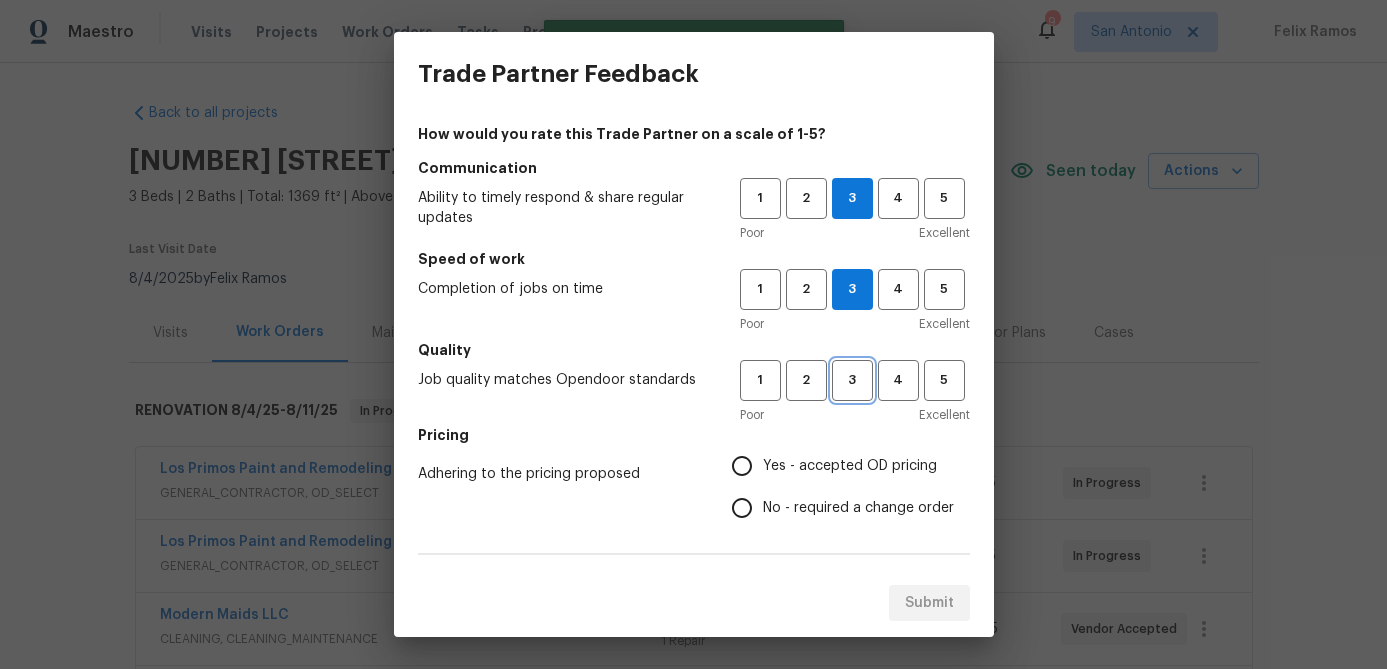 click on "3" at bounding box center [852, 380] 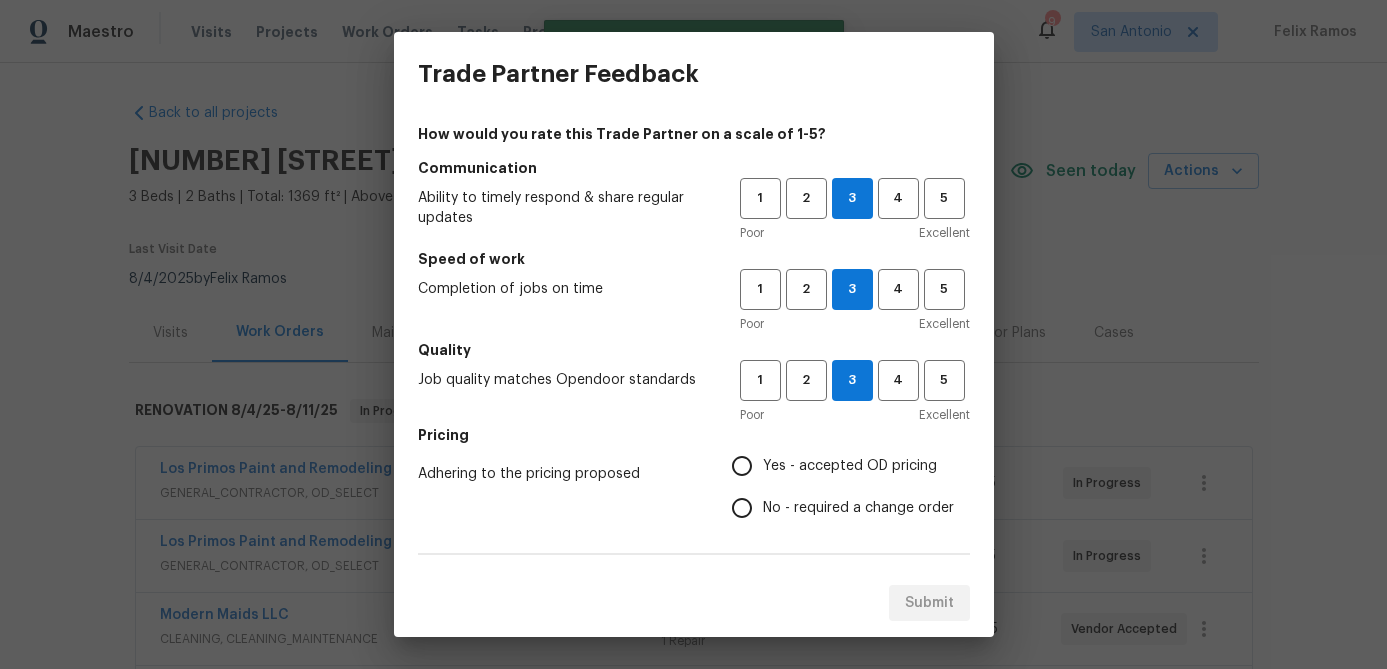 click on "Yes - accepted OD pricing" at bounding box center [742, 466] 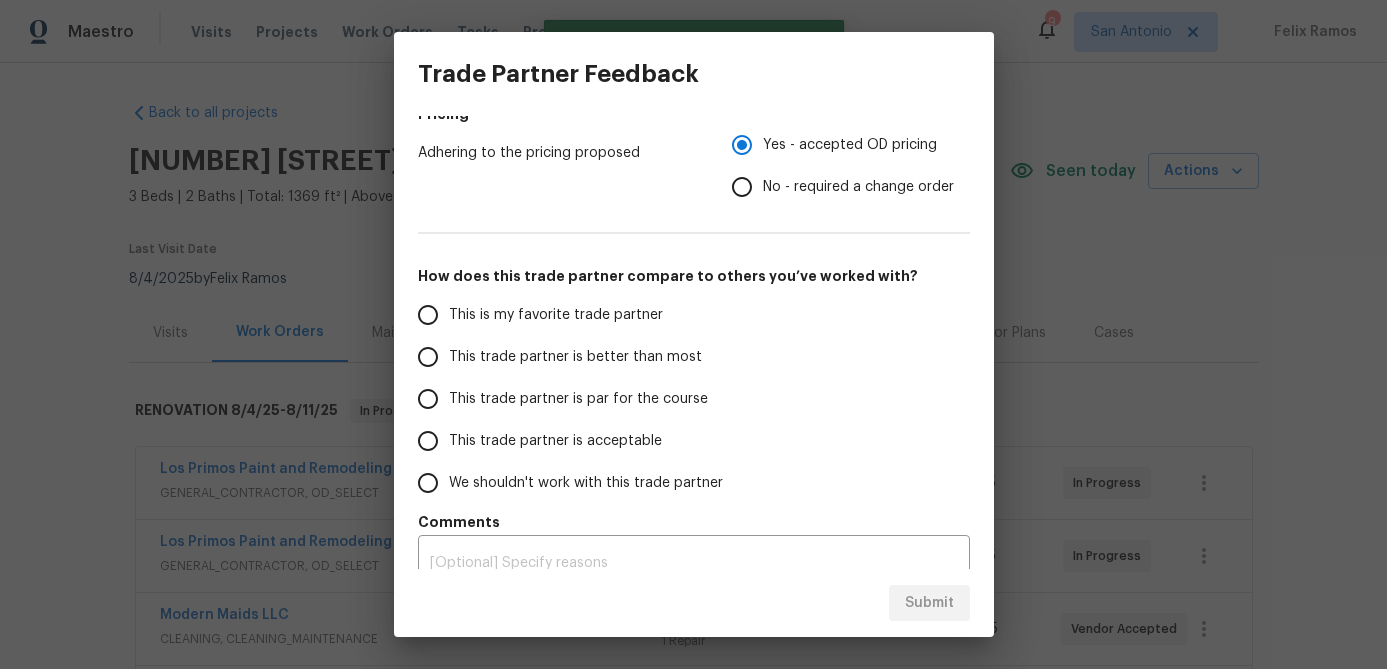 scroll, scrollTop: 334, scrollLeft: 0, axis: vertical 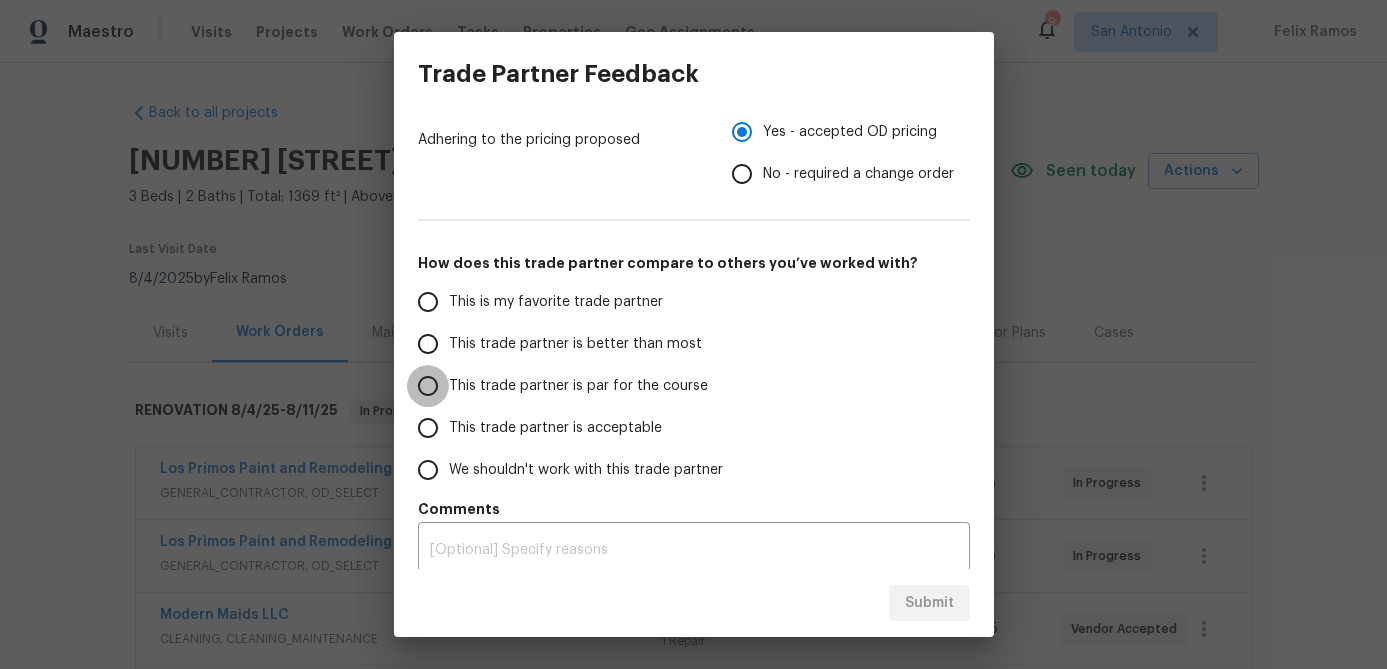 click on "This trade partner is par for the course" at bounding box center [428, 386] 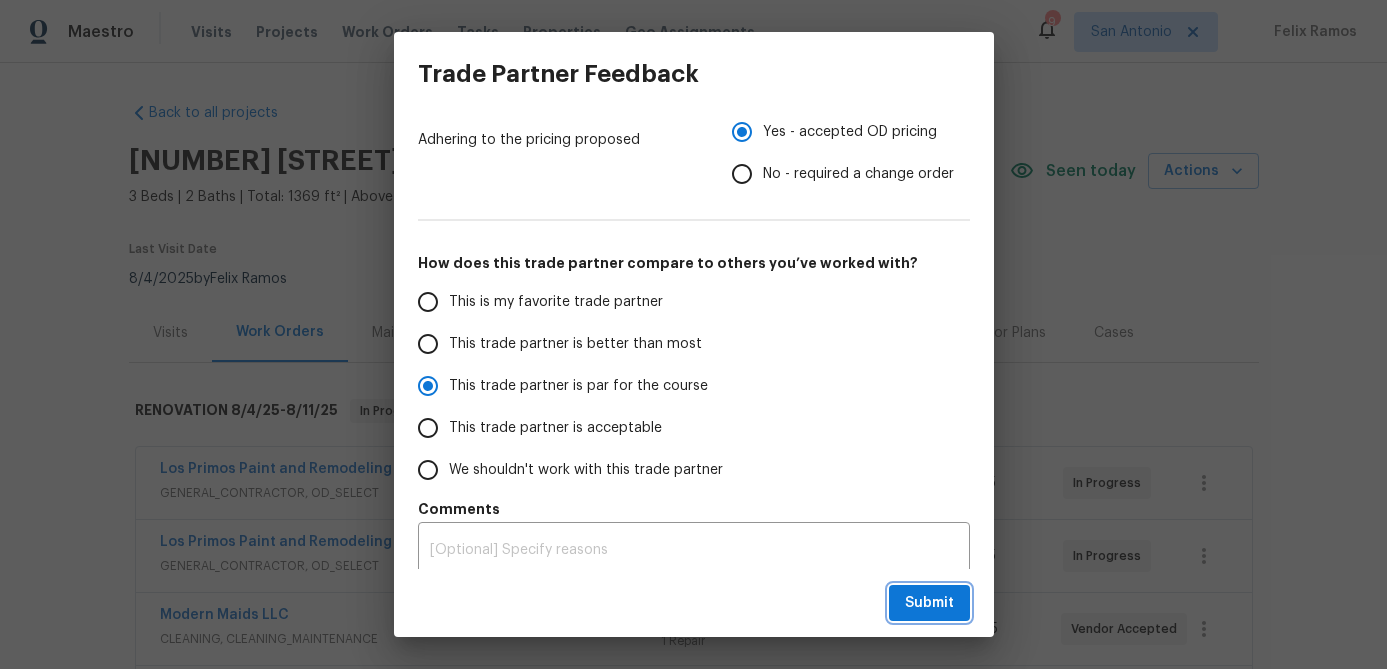 click on "Submit" at bounding box center (929, 603) 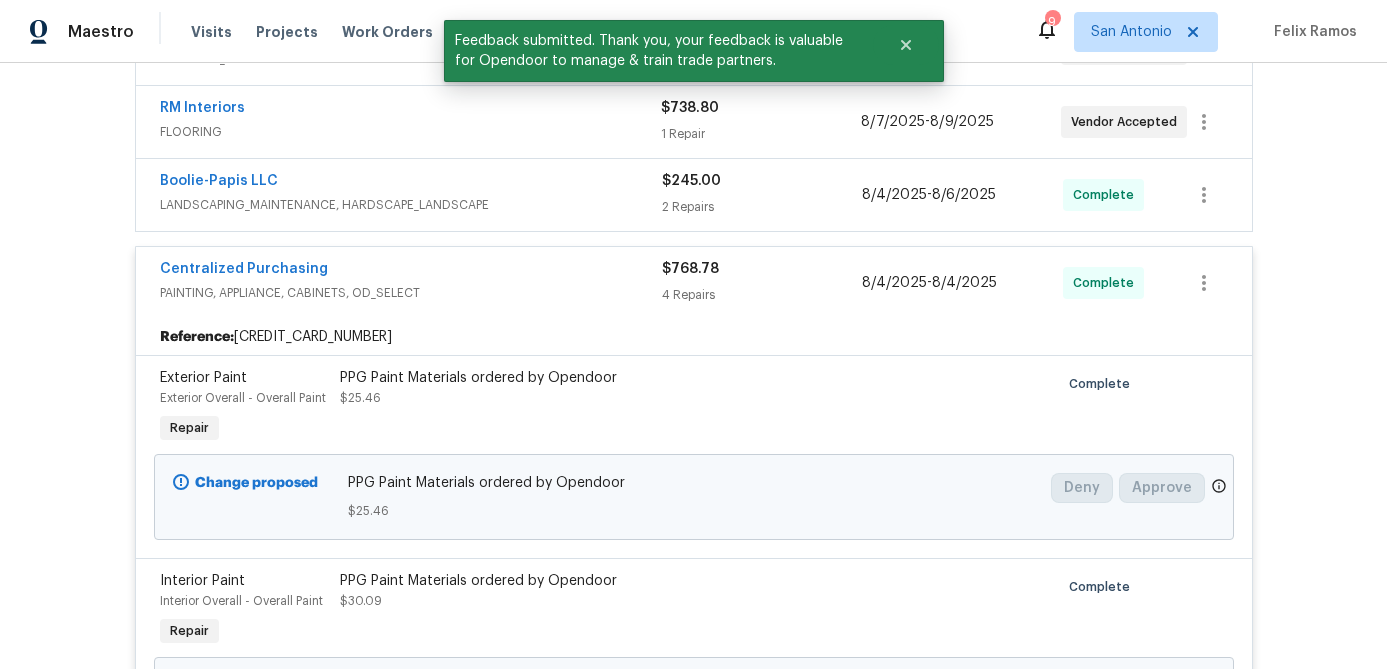 scroll, scrollTop: 366, scrollLeft: 0, axis: vertical 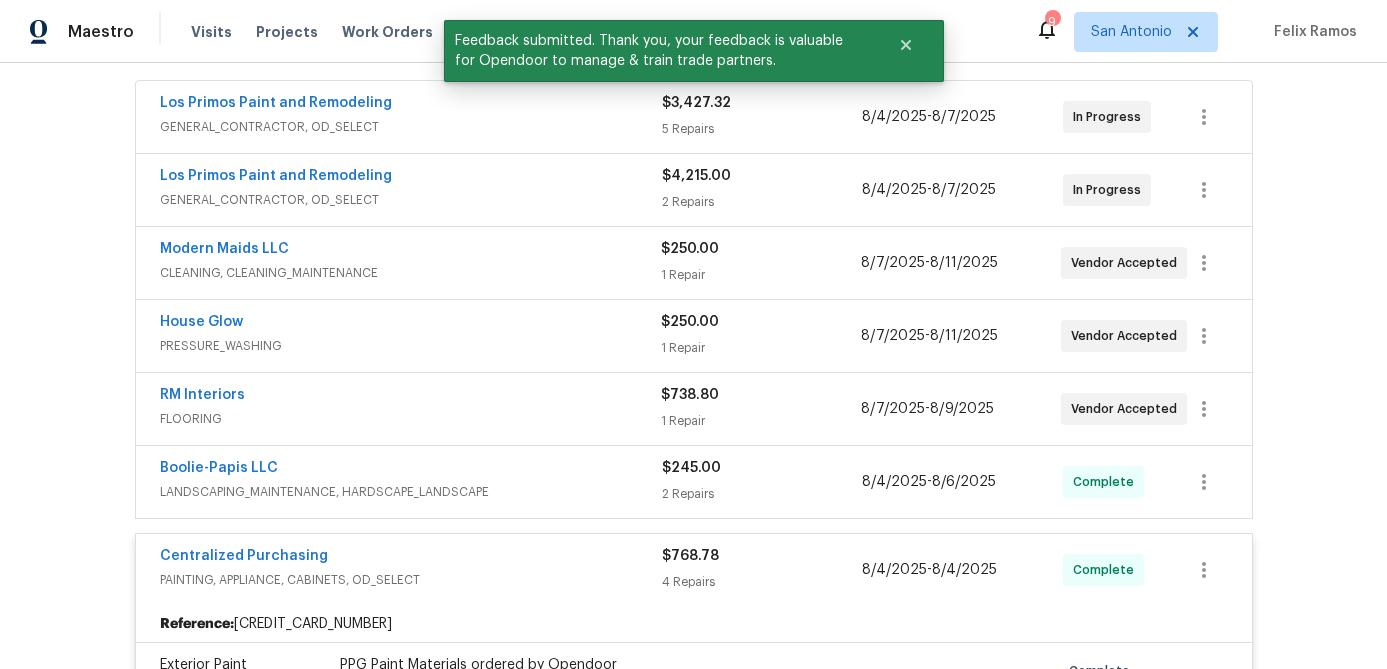 click on "Centralized Purchasing" at bounding box center (411, 558) 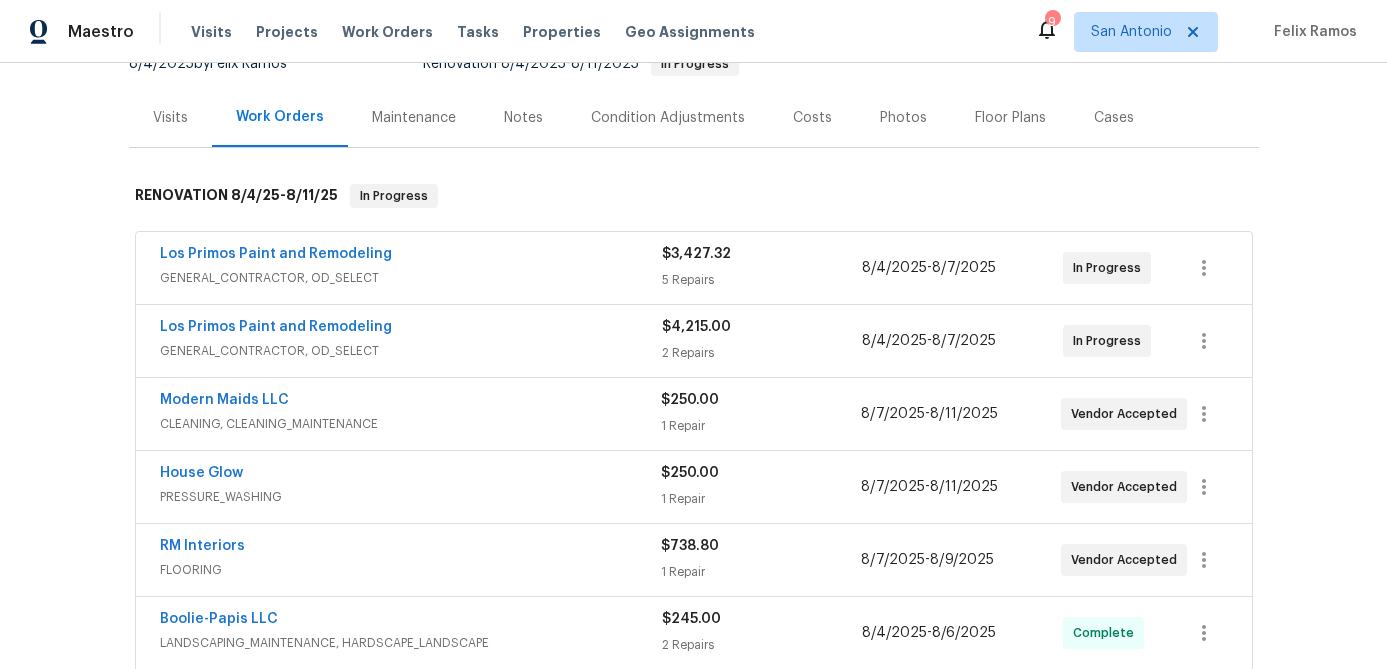 scroll, scrollTop: 0, scrollLeft: 0, axis: both 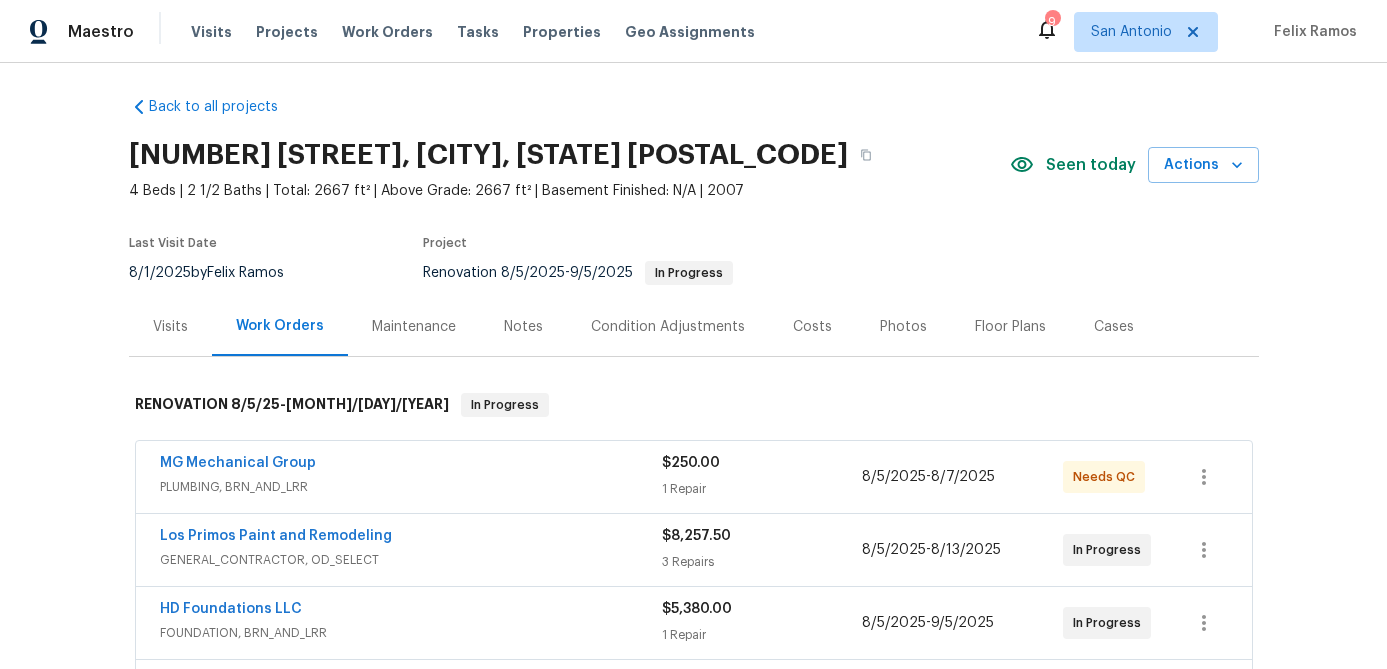 click on "MG Mechanical Group" at bounding box center [411, 465] 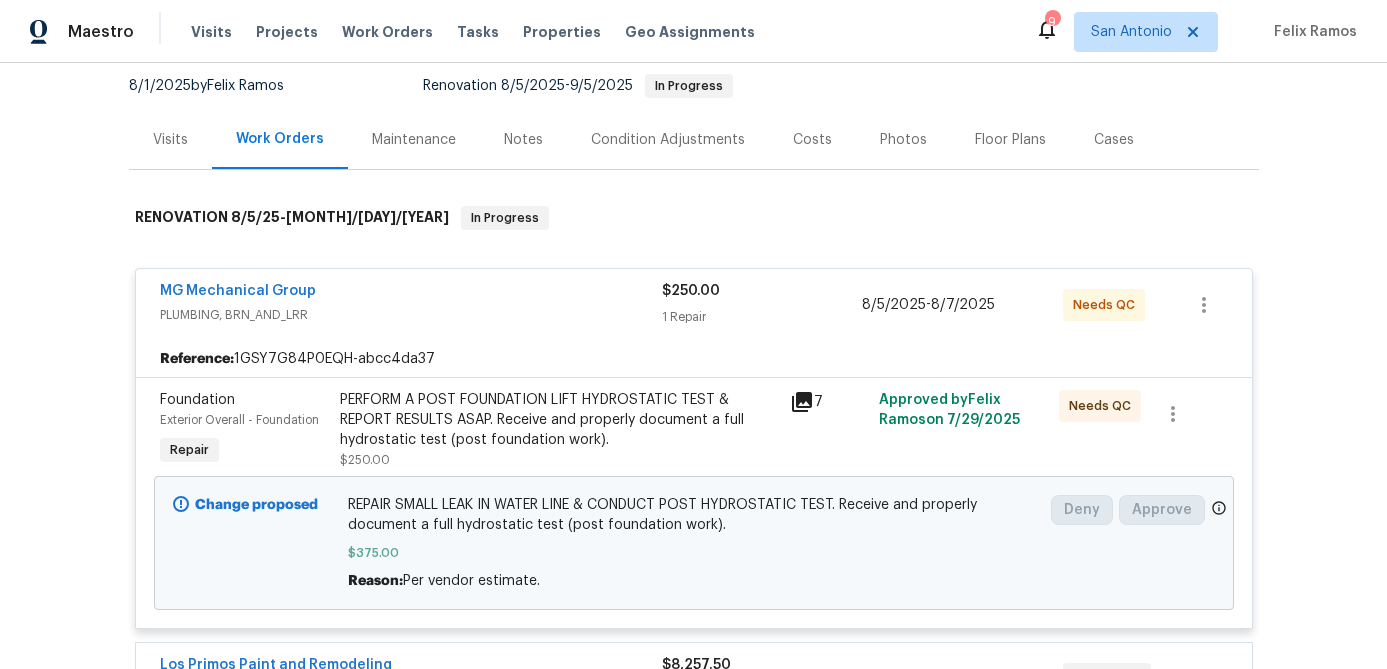 scroll, scrollTop: 252, scrollLeft: 0, axis: vertical 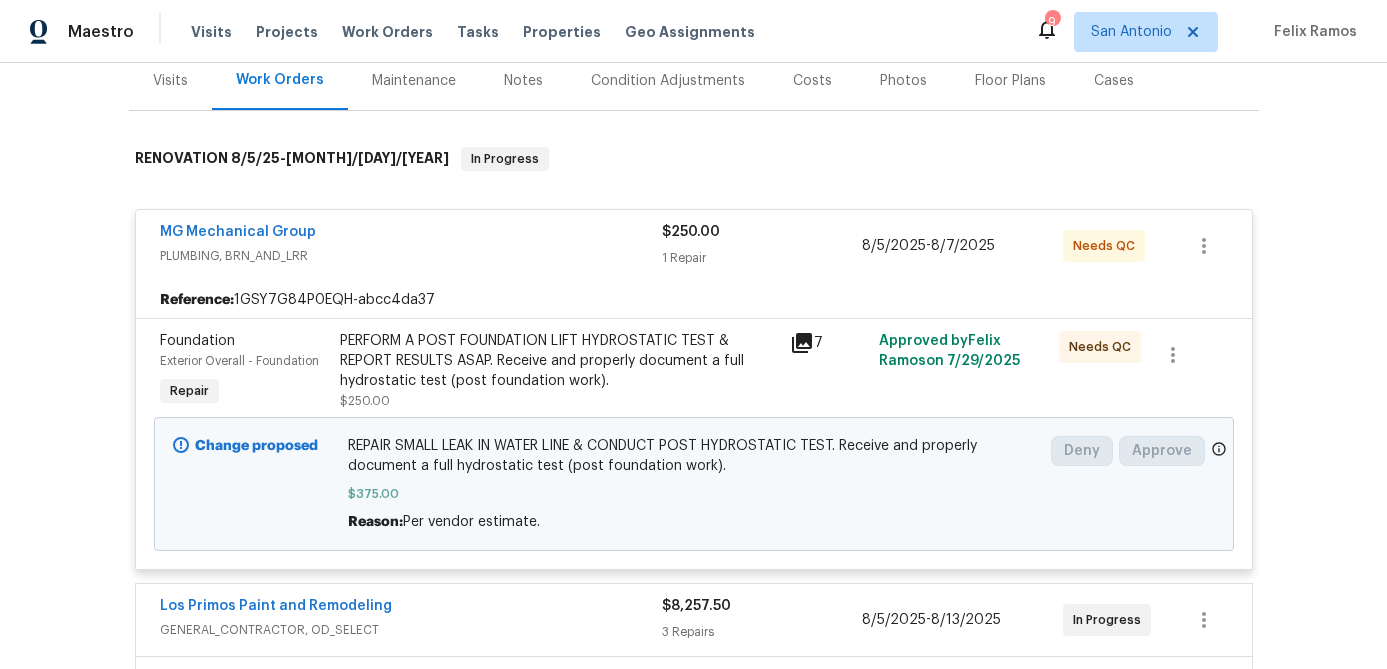 click on "MG Mechanical Group" at bounding box center [411, 234] 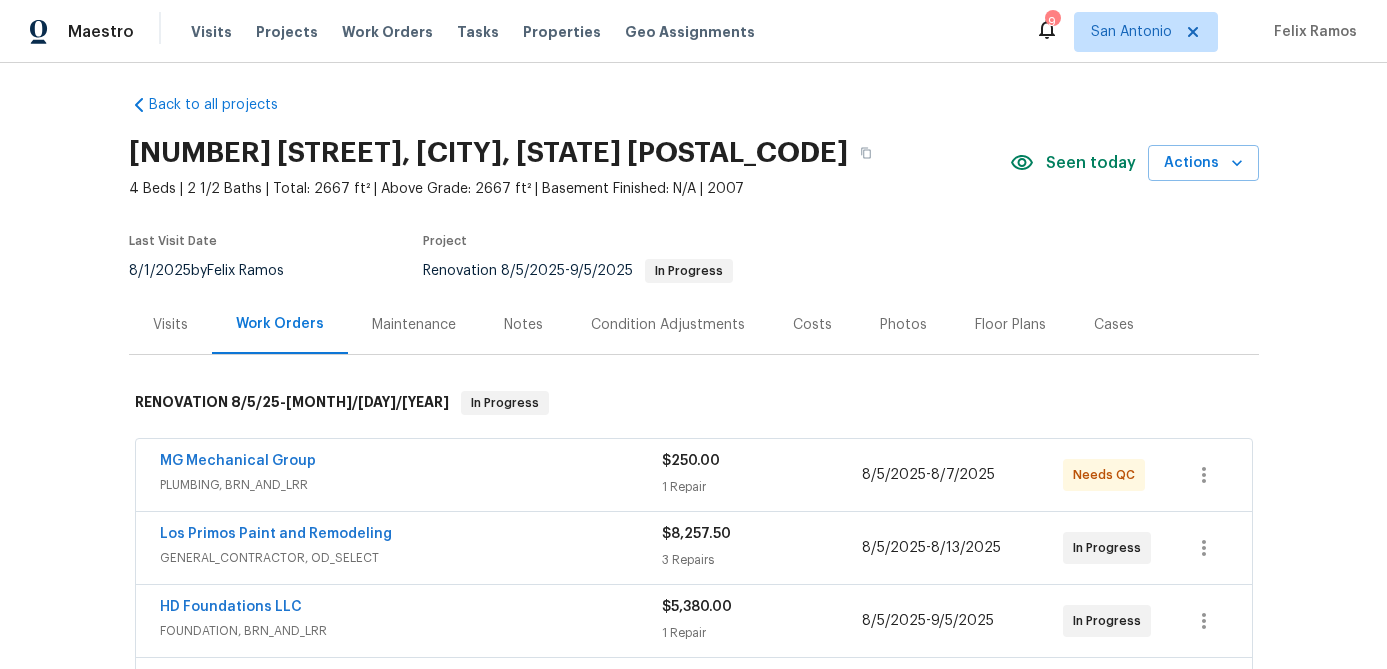 scroll, scrollTop: 6, scrollLeft: 0, axis: vertical 